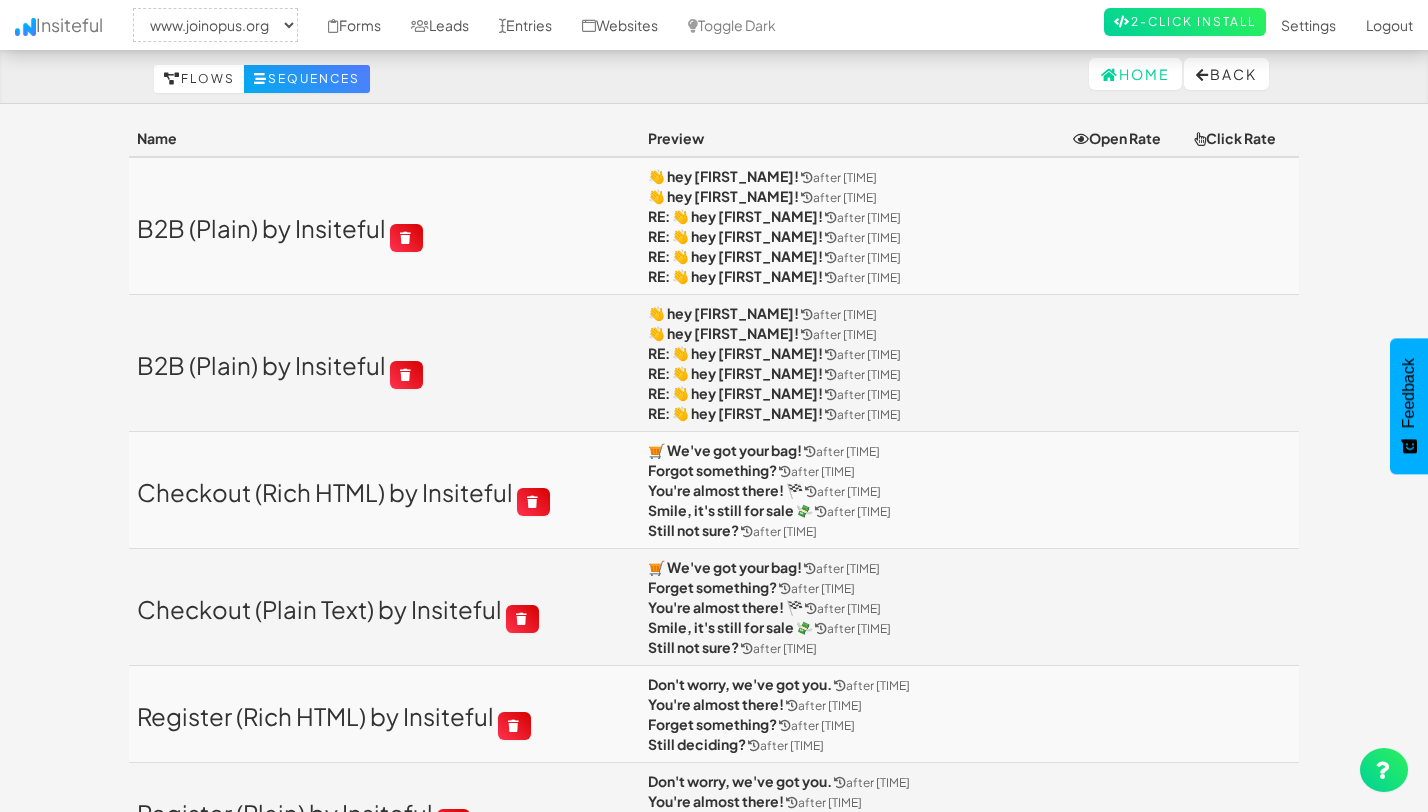 select on "2352" 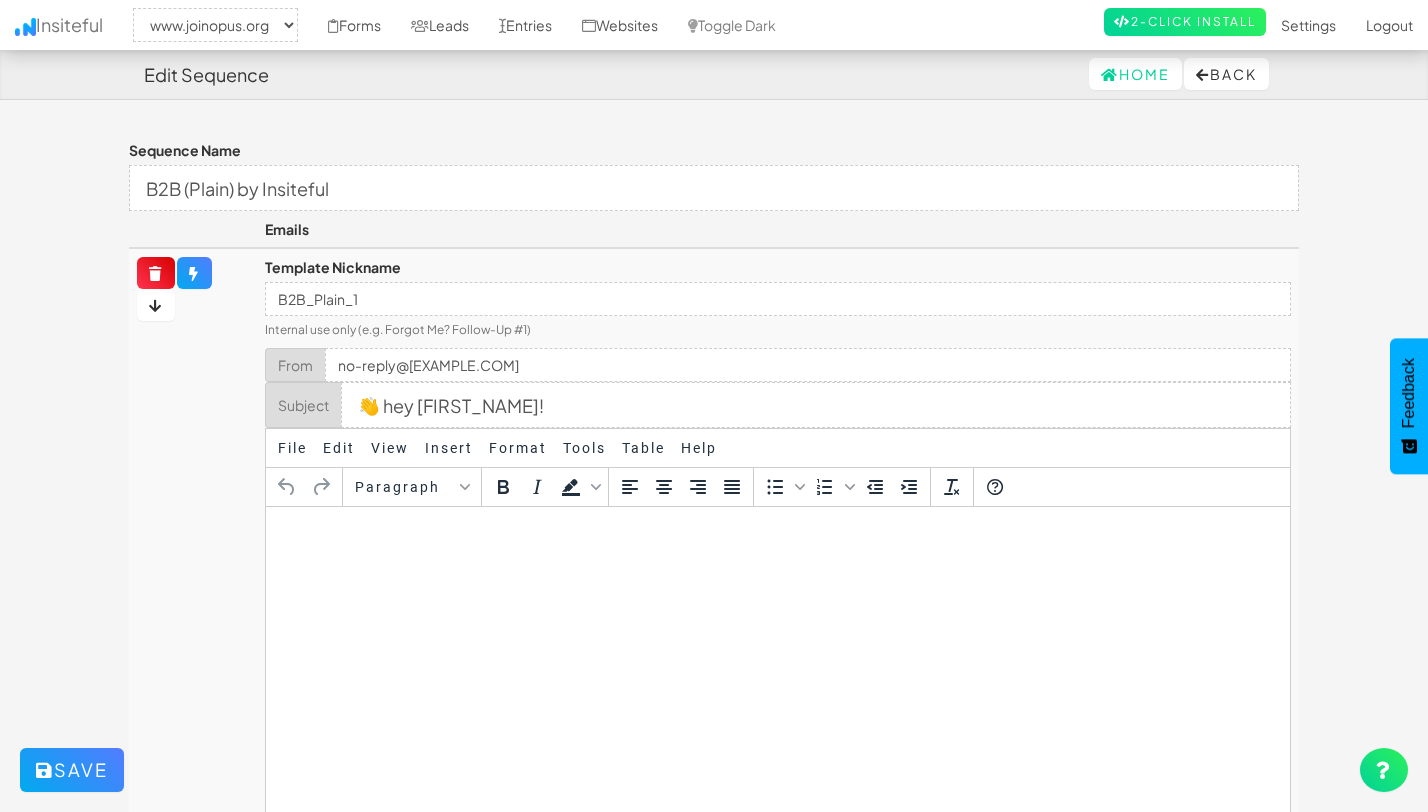 select on "2352" 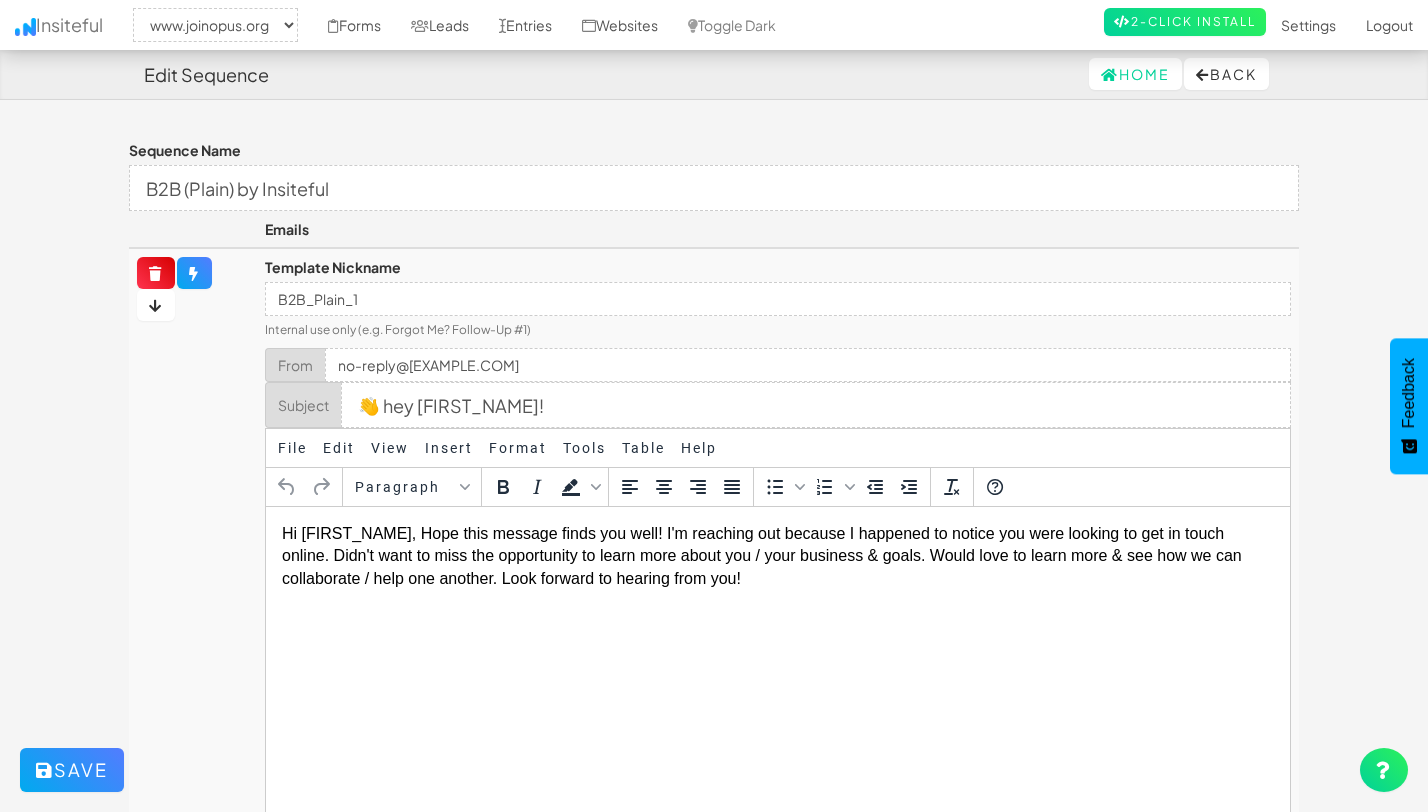 scroll, scrollTop: 0, scrollLeft: 0, axis: both 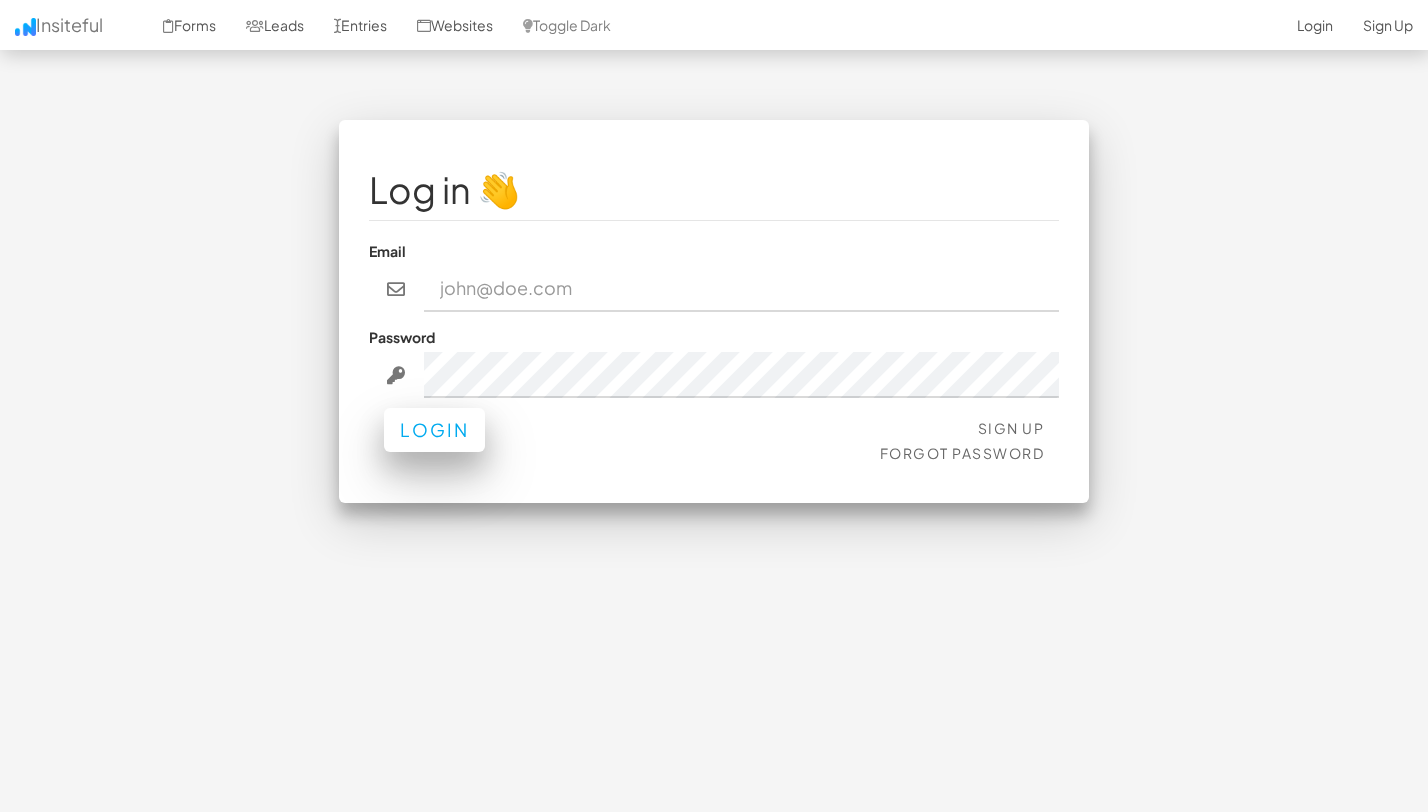 type on "team@joinopus.org" 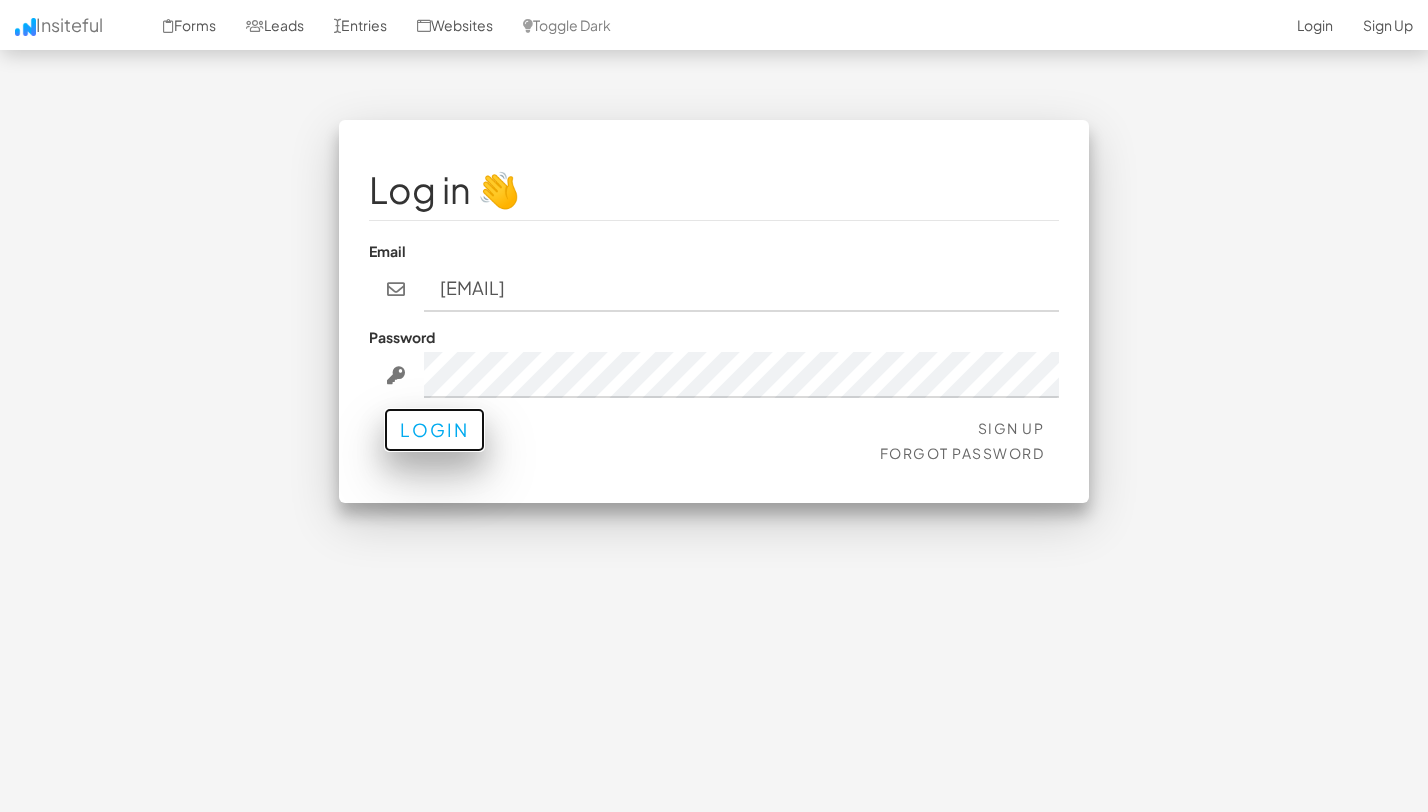 click on "Login" at bounding box center [434, 430] 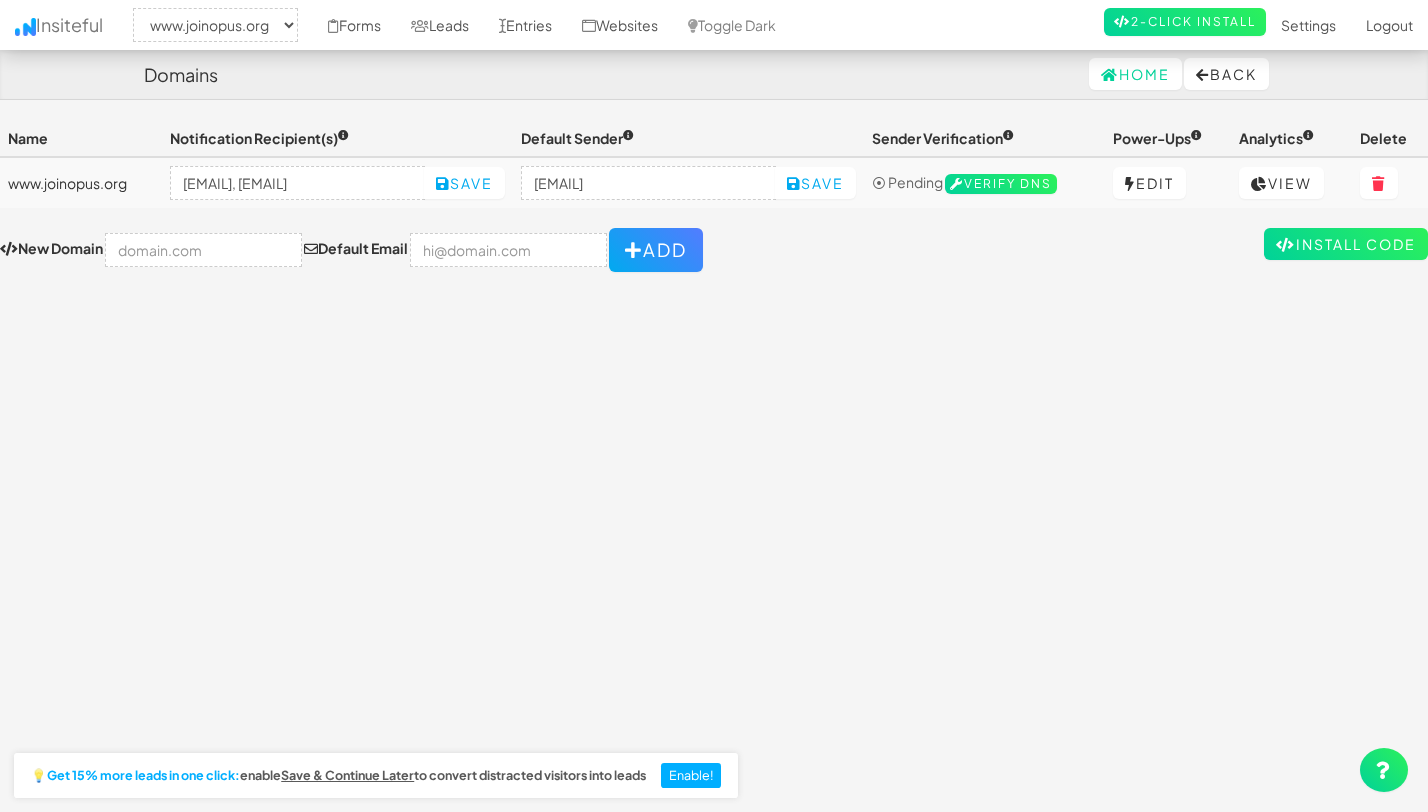 select on "2352" 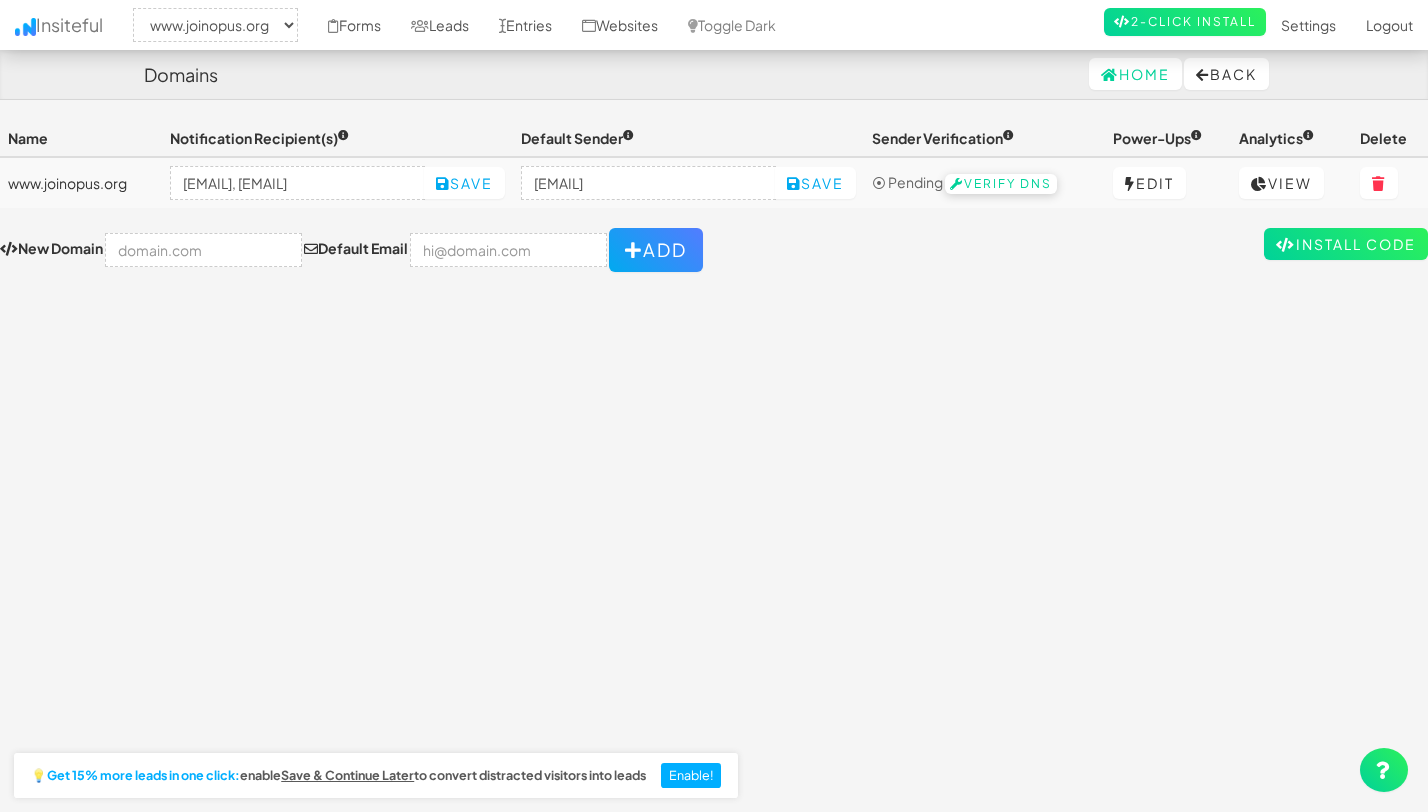 scroll, scrollTop: 0, scrollLeft: 0, axis: both 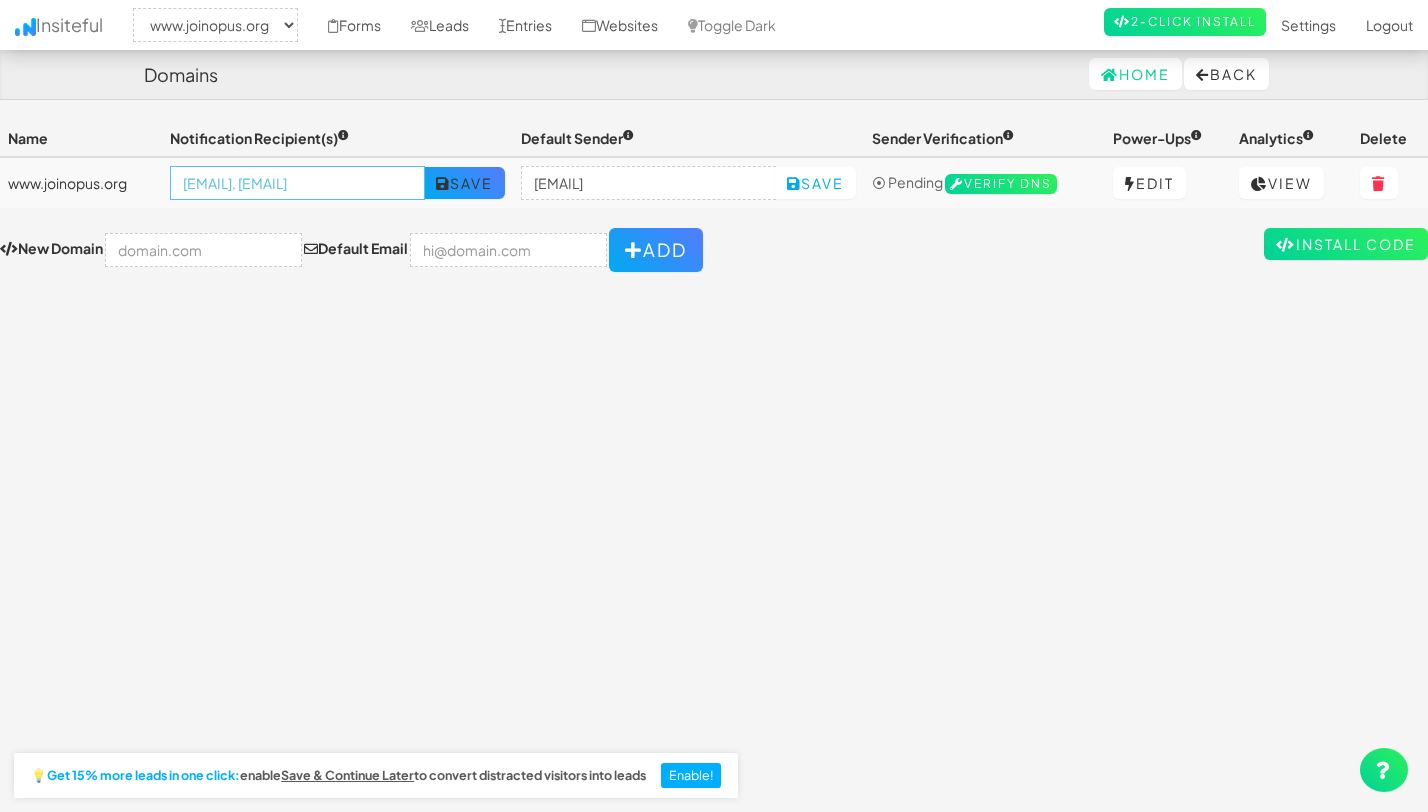 drag, startPoint x: 322, startPoint y: 187, endPoint x: 449, endPoint y: 187, distance: 127 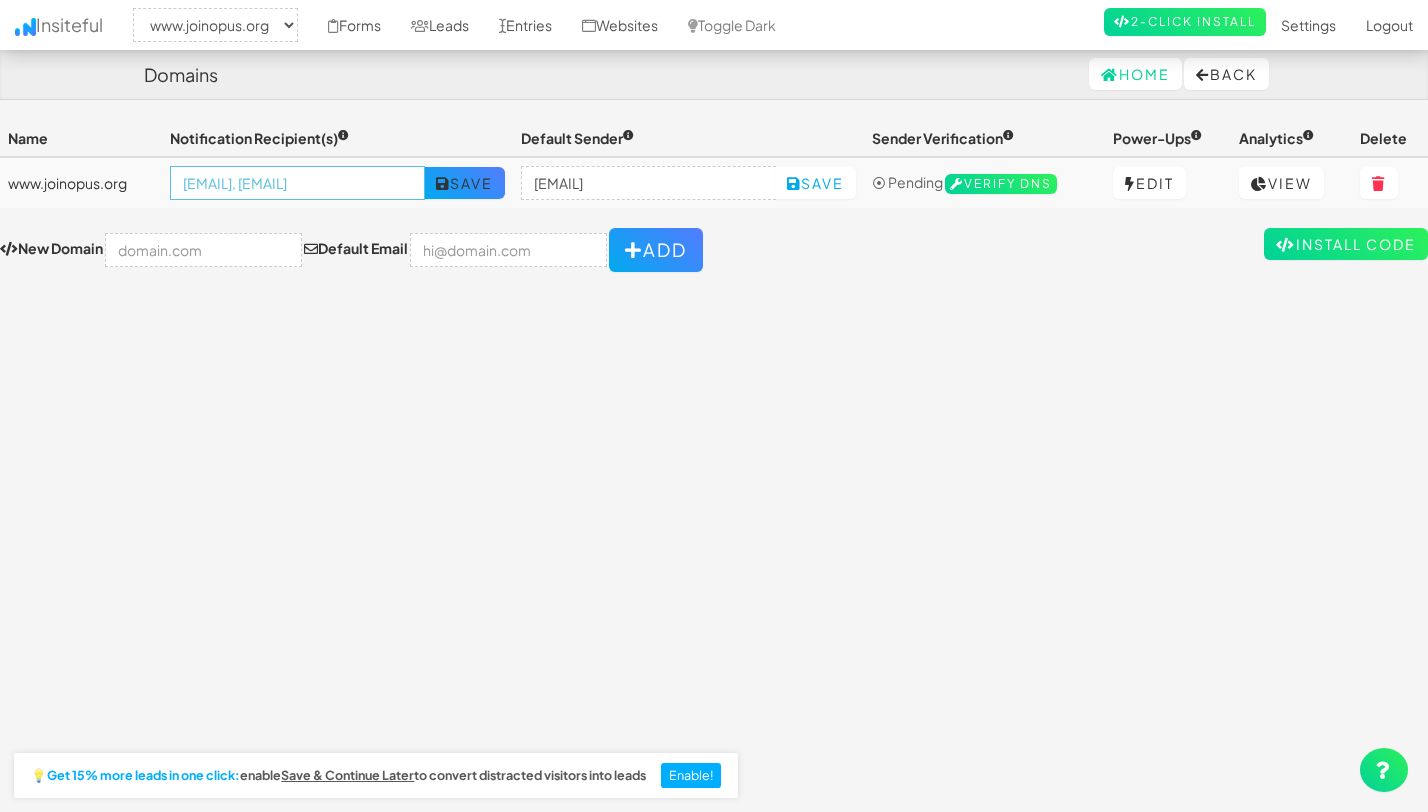 click on "team@joinopus.org, carla@joinopus.org  Save" at bounding box center [337, 183] 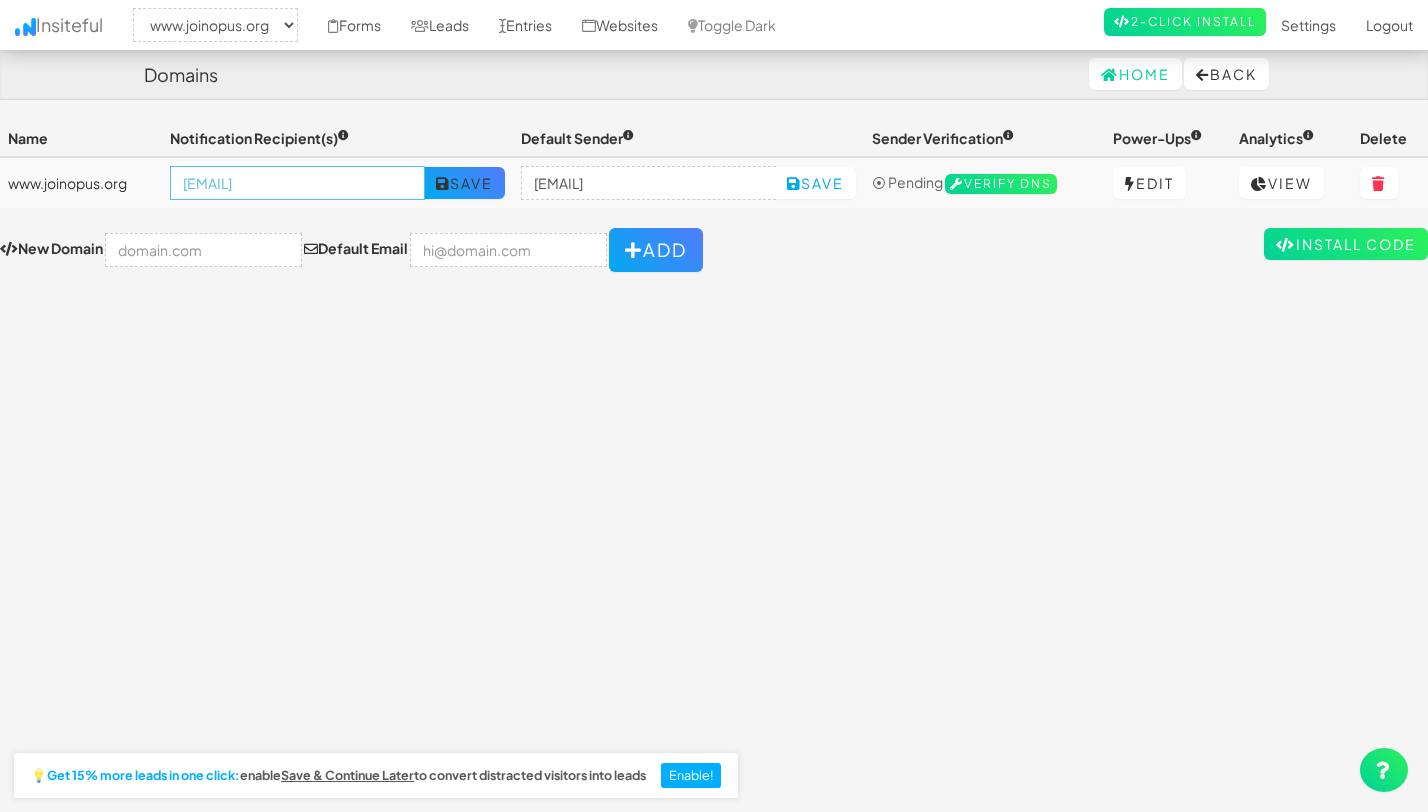 scroll, scrollTop: 0, scrollLeft: 0, axis: both 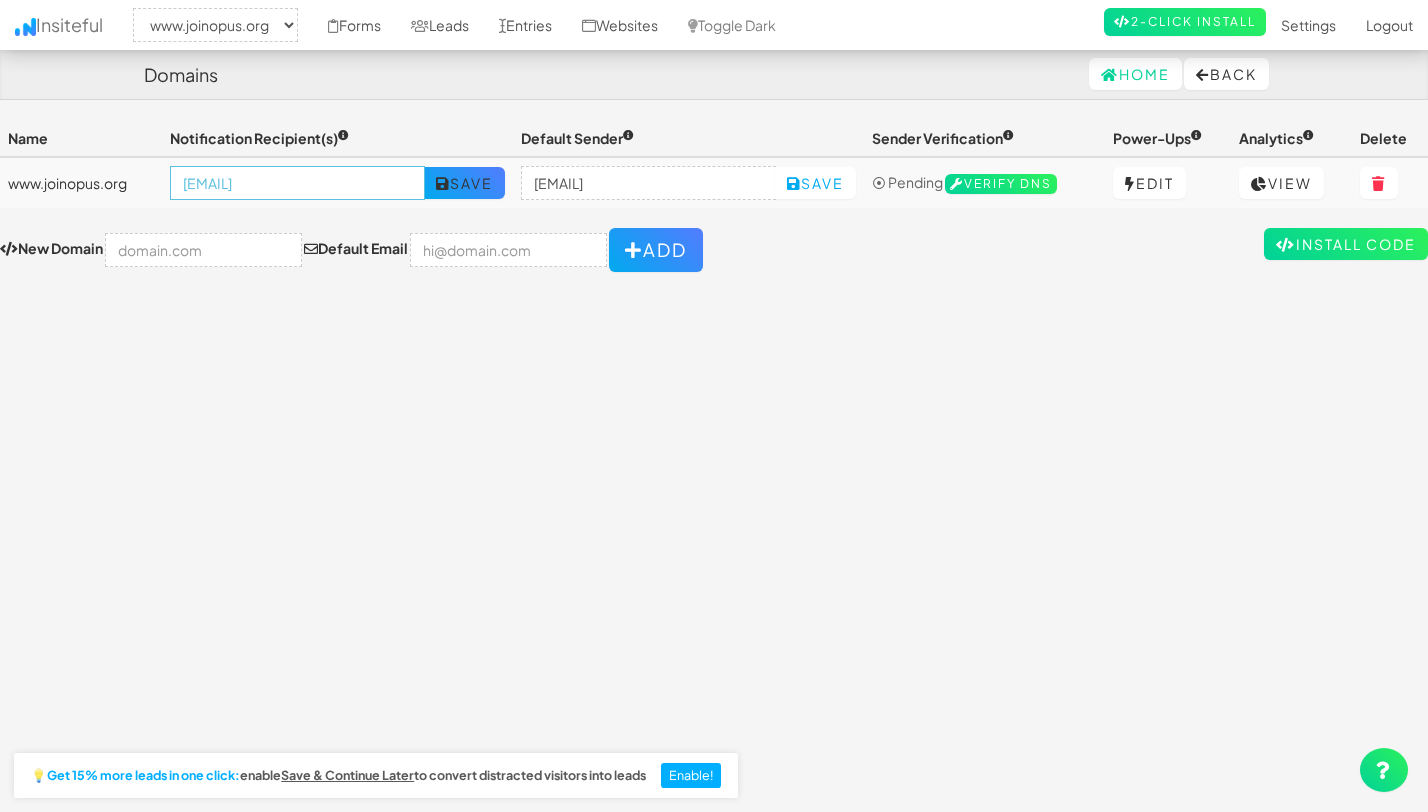 type on "team@joinopus.org" 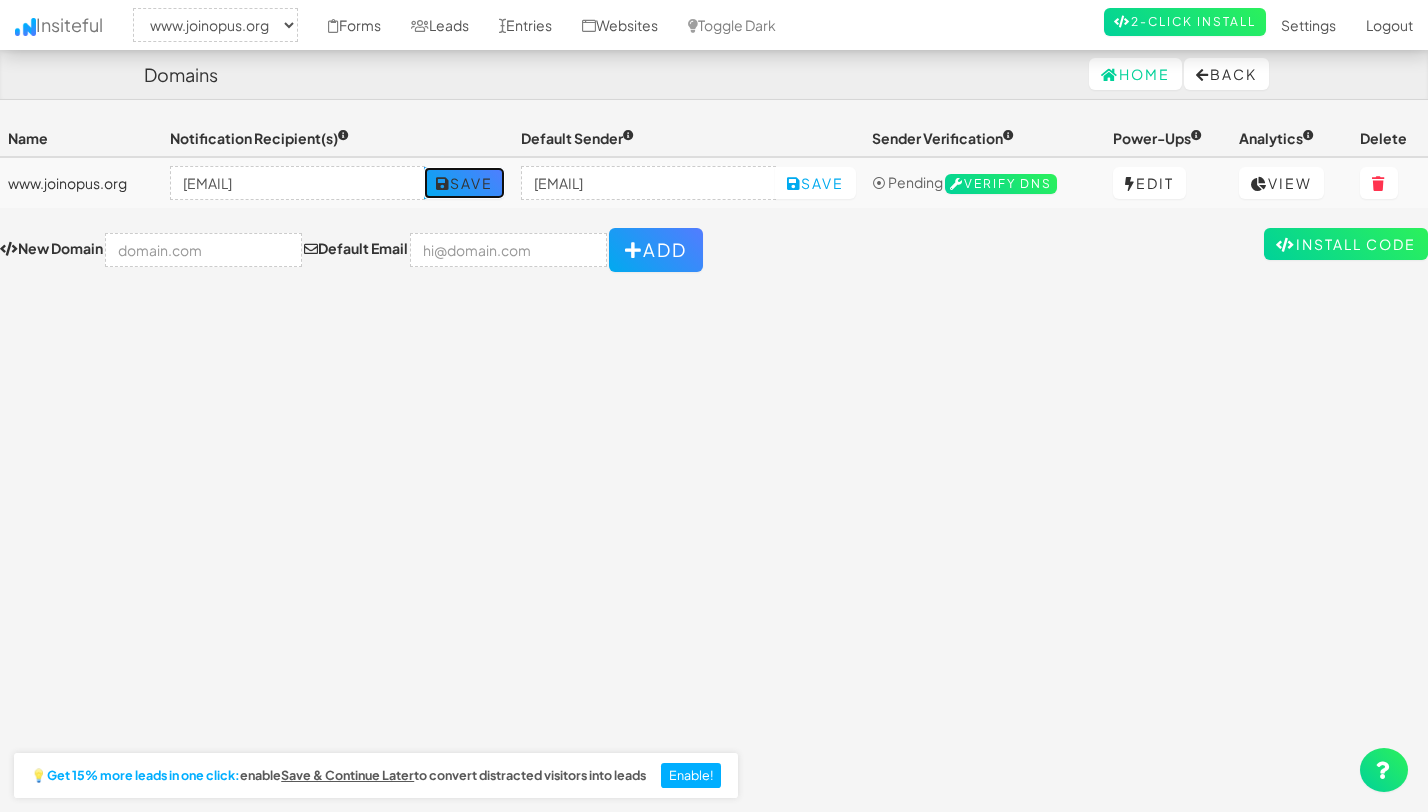 click on "Save" at bounding box center [464, 183] 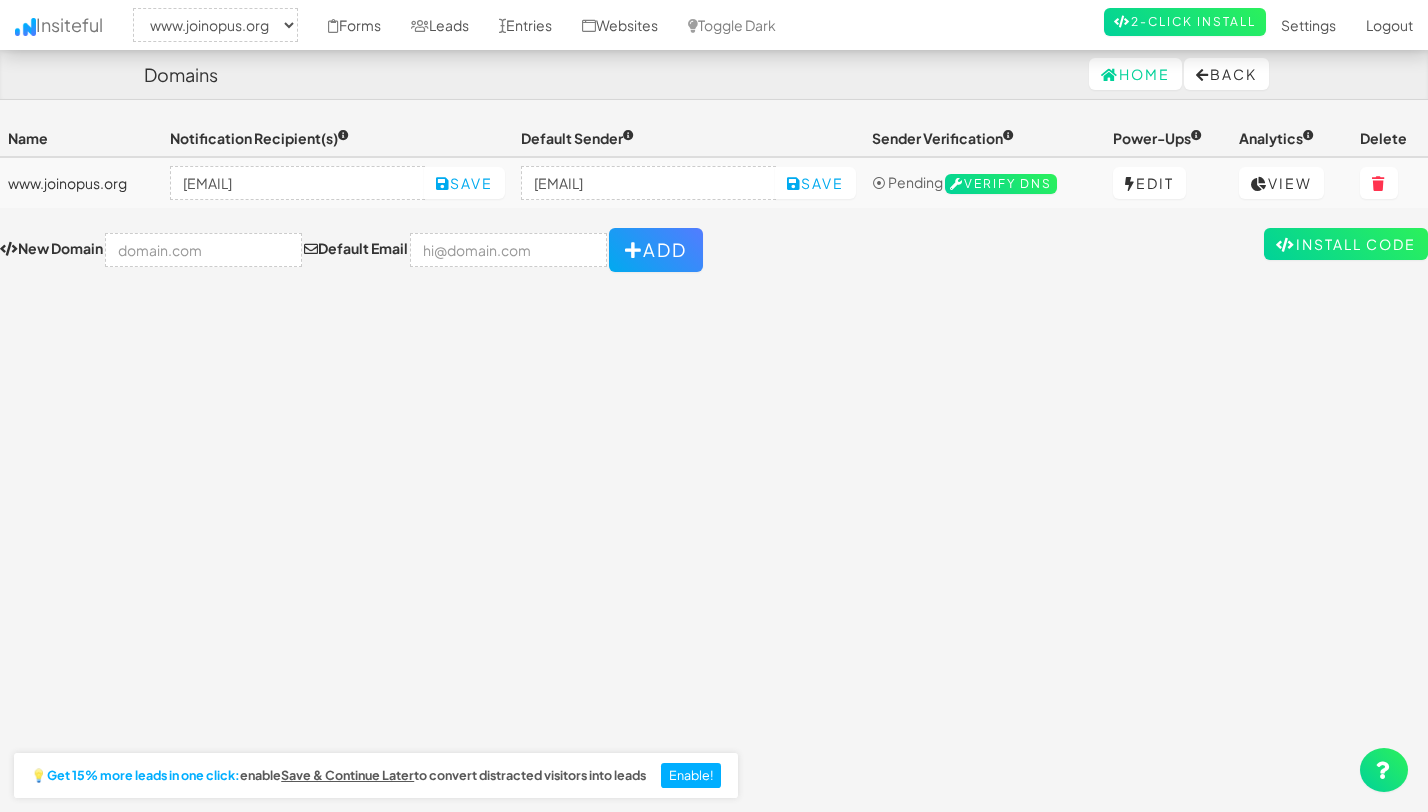click on "Toggle navigation
Insiteful
-- None --  www.joinopus.org
Forms
Leads
Entries
Websites
Toggle Dark
2-Click Install
Settings
Sign Up
Logout
Name Notification Recipient(s)  Default Sender  Sender Verification  Power-Ups  Analytics  Delete www.joinopus.org team@joinopus.org  Save team@joinopus.org  Save ⦿ Pending    Verify DNS  Edit  View  Install Code
New Domain
Default Email
Add
2352 [{"id":"2110","user_id":"1317","domain_id":"2352","name":"show_hu","value":"false"}]" at bounding box center (714, 465) 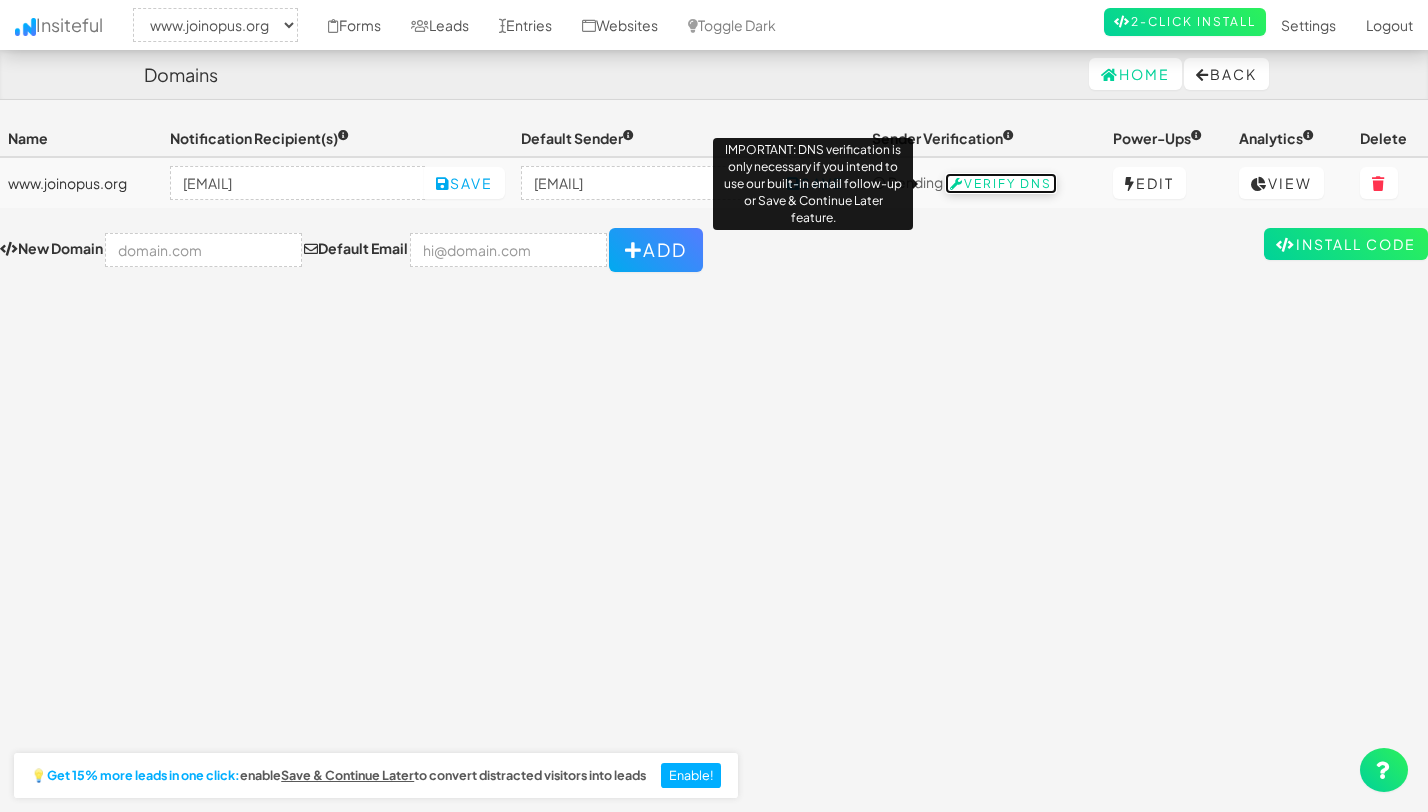 click on "Verify DNS" at bounding box center [1001, 184] 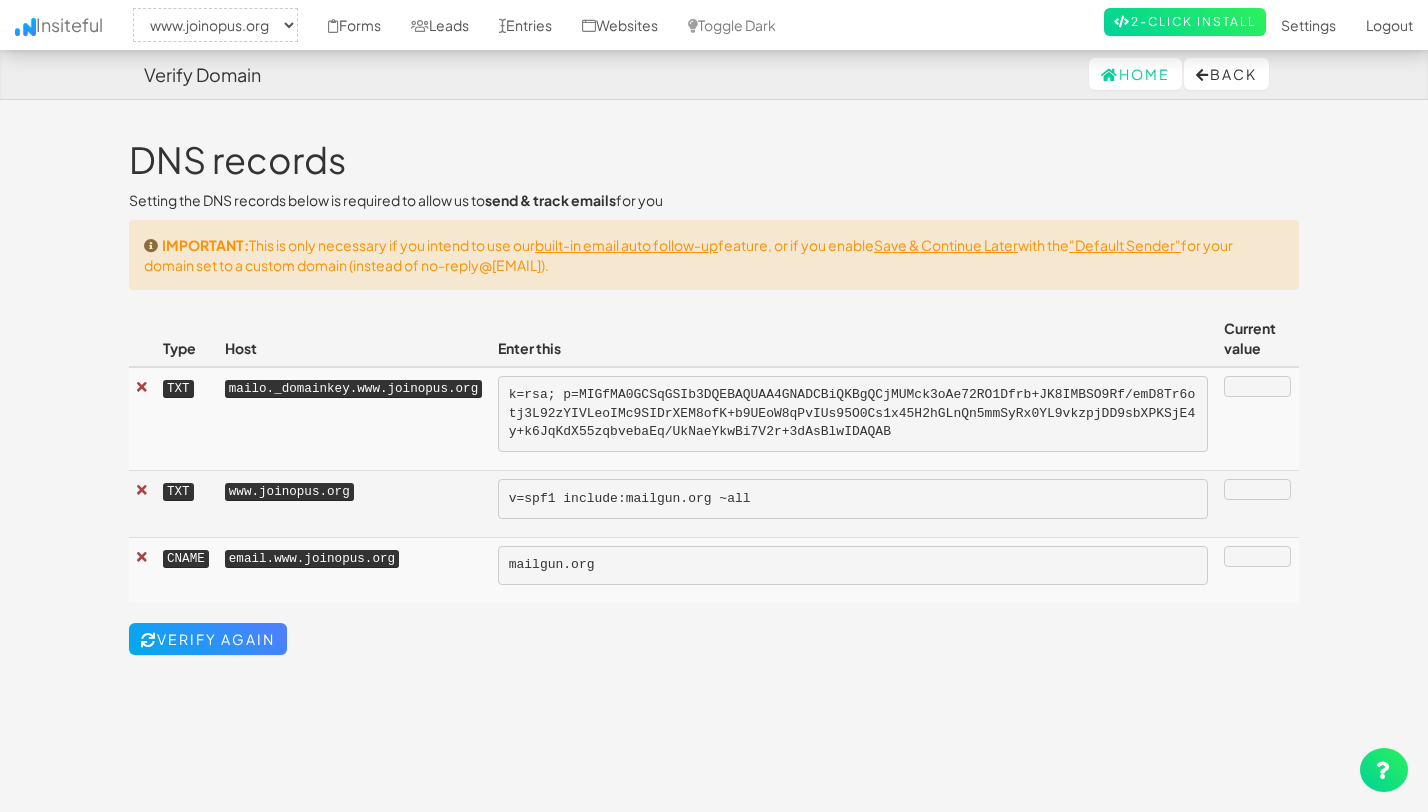 select on "2352" 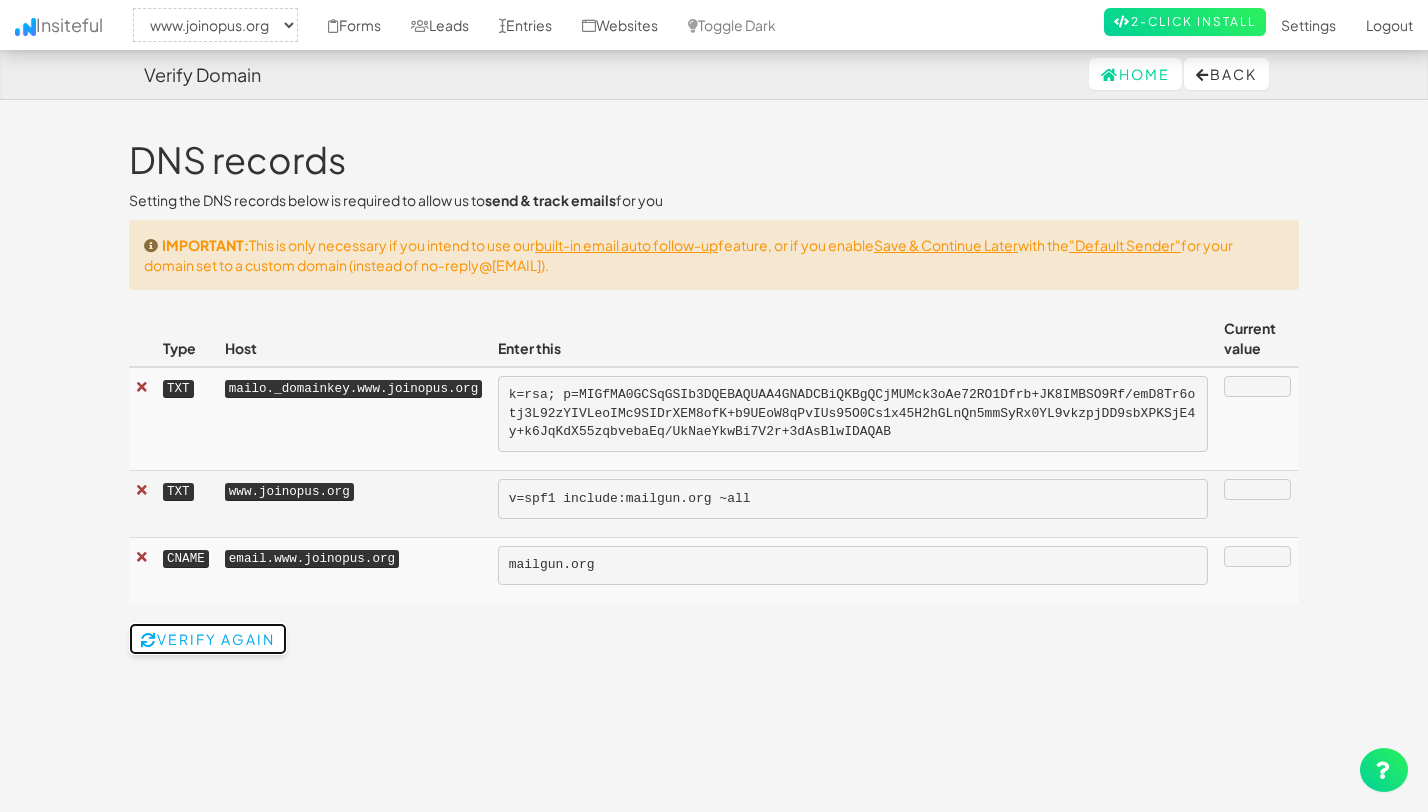 click on "Verify Again" at bounding box center (208, 639) 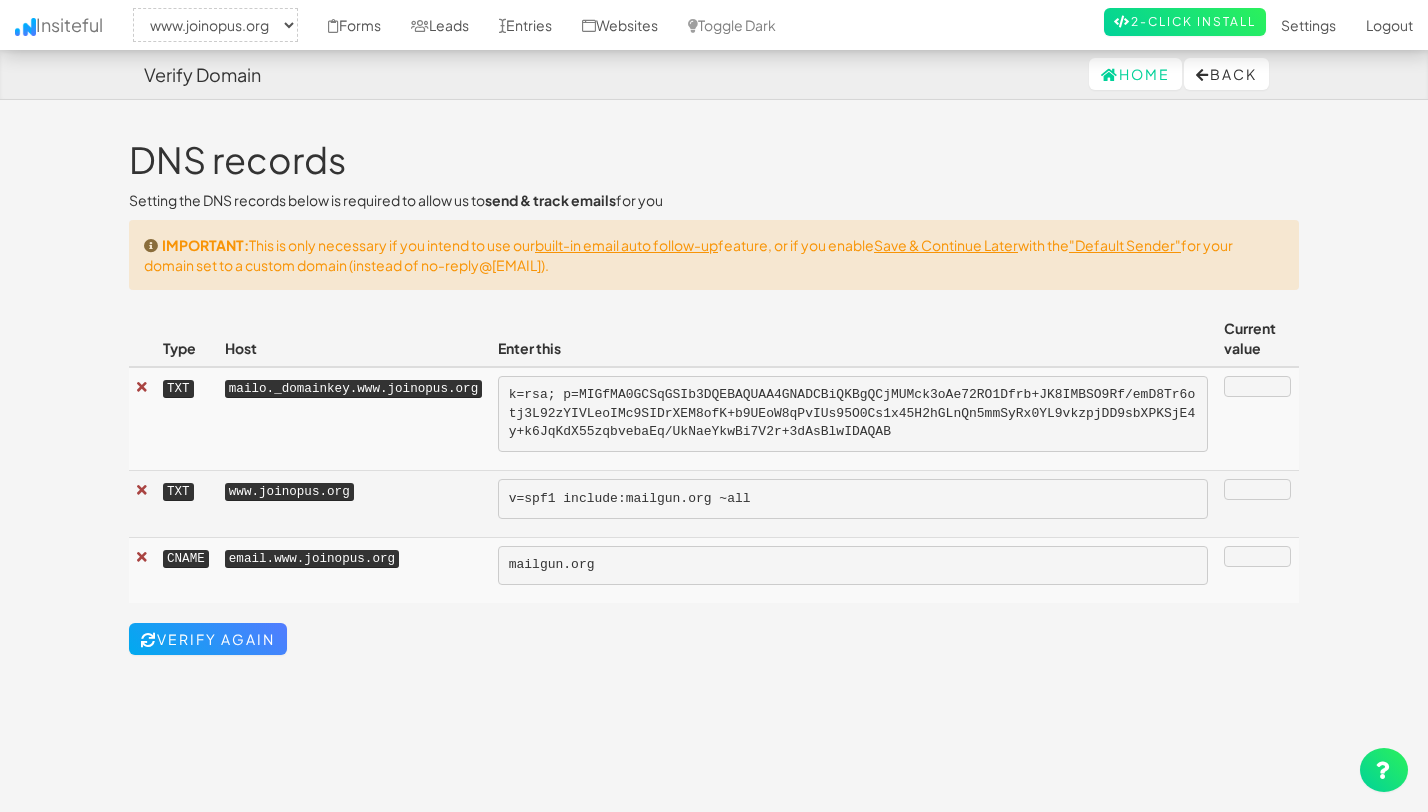 select on "2352" 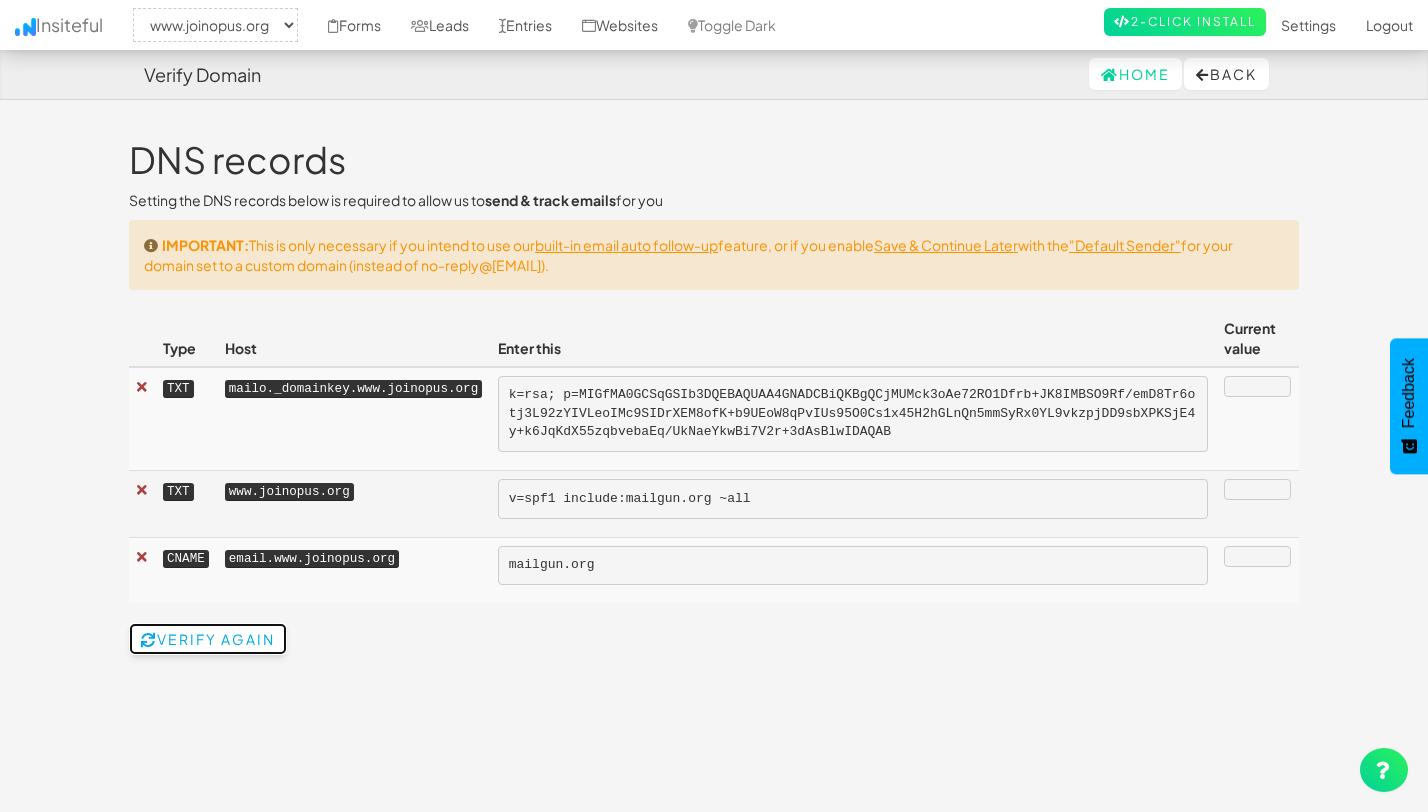 click on "Verify Again" at bounding box center [208, 639] 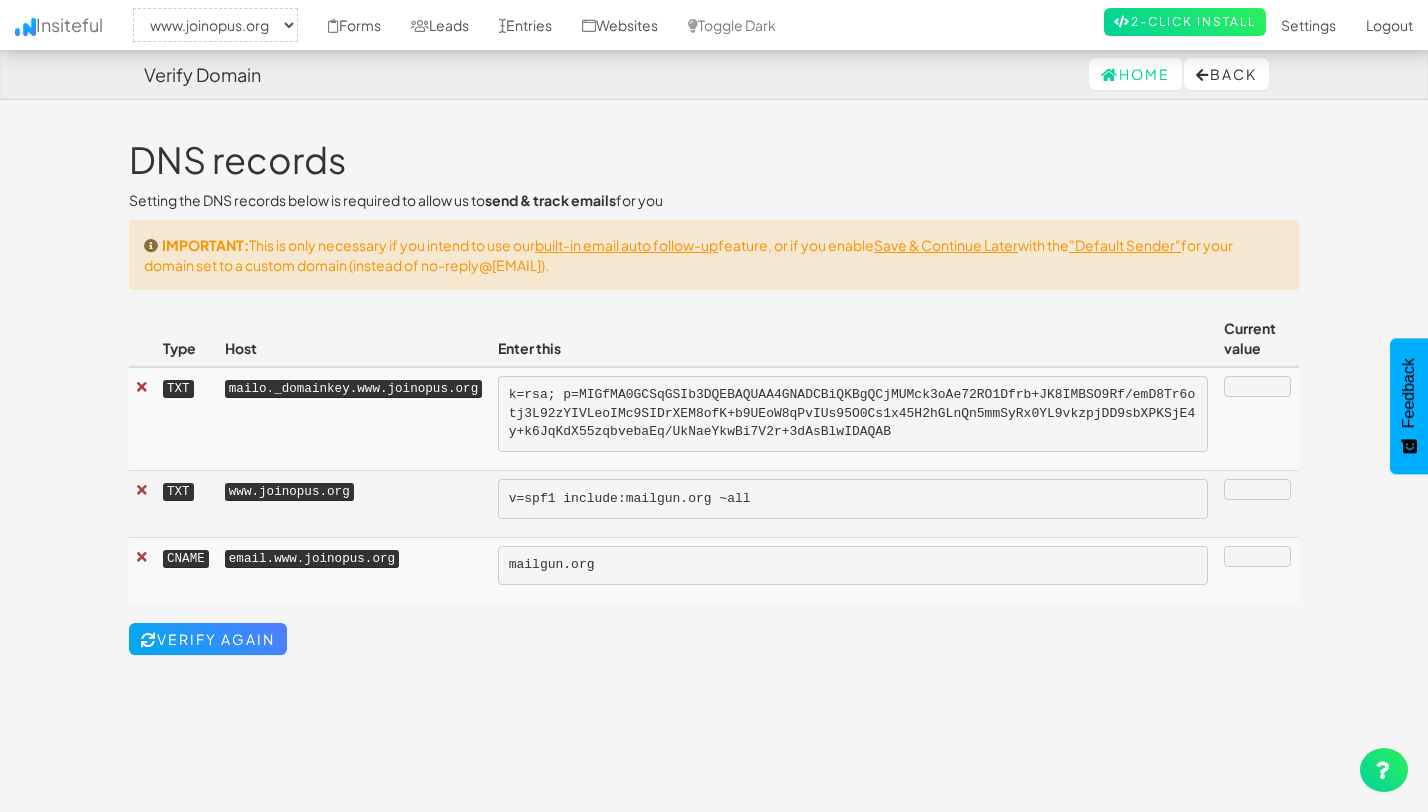 select on "2352" 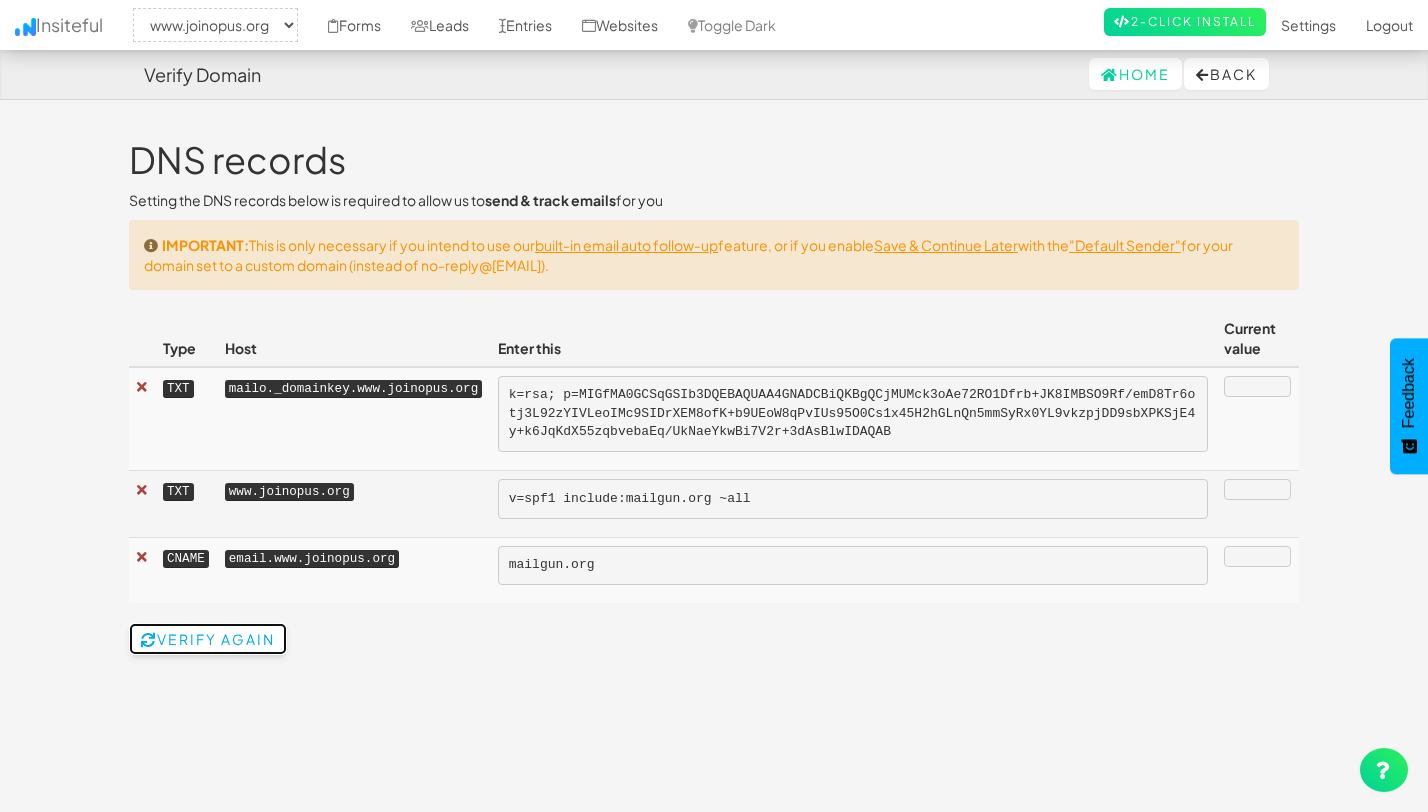 click on "Verify Again" at bounding box center [208, 639] 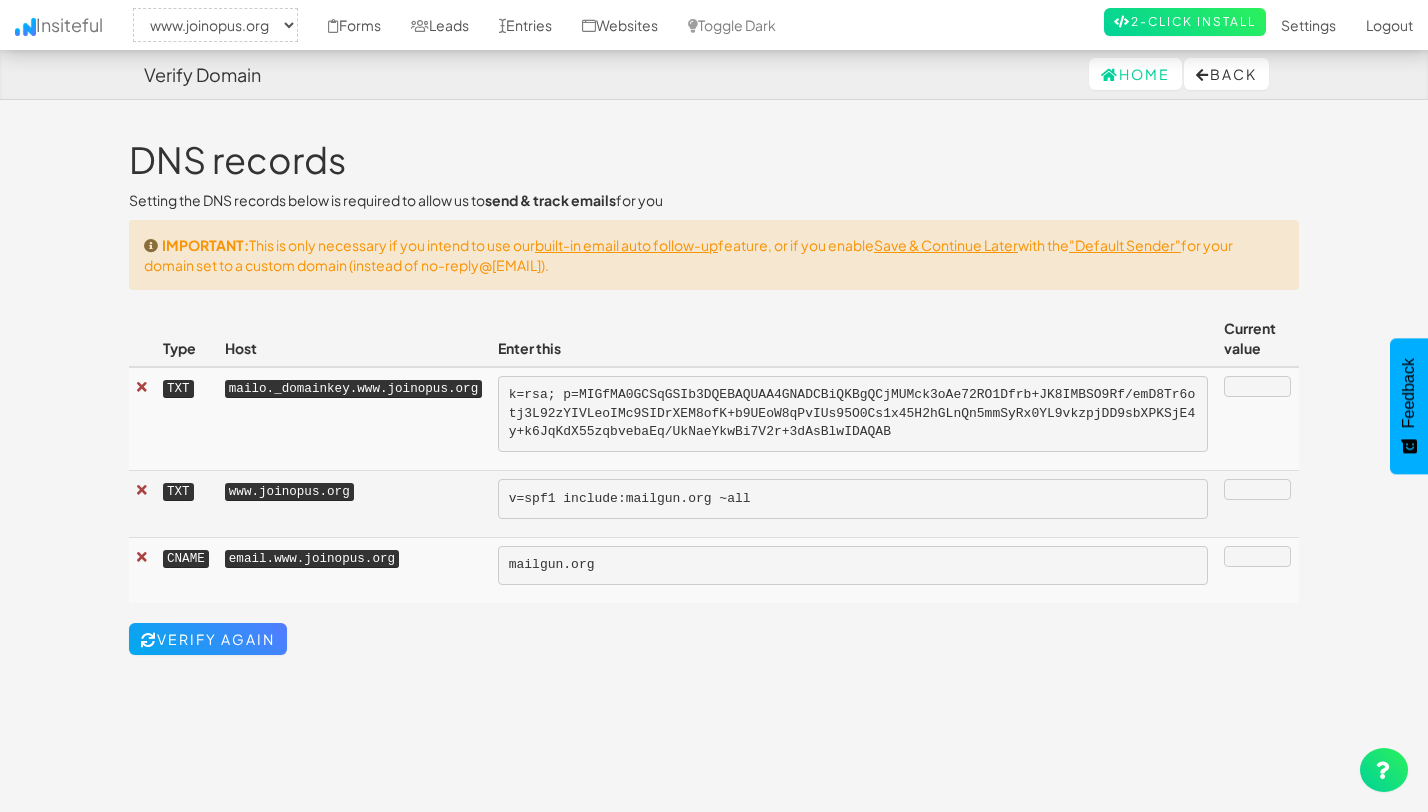 select on "2352" 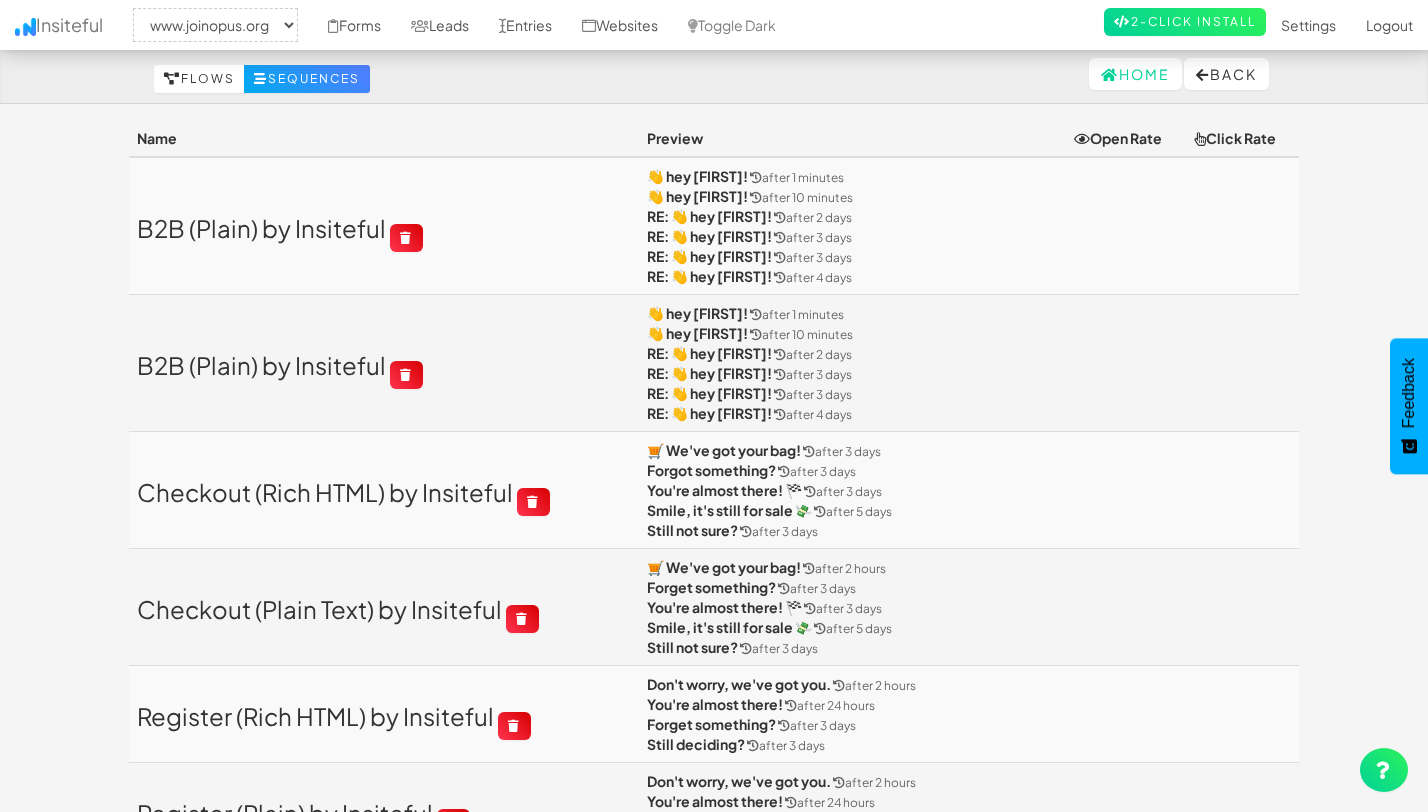 select on "2352" 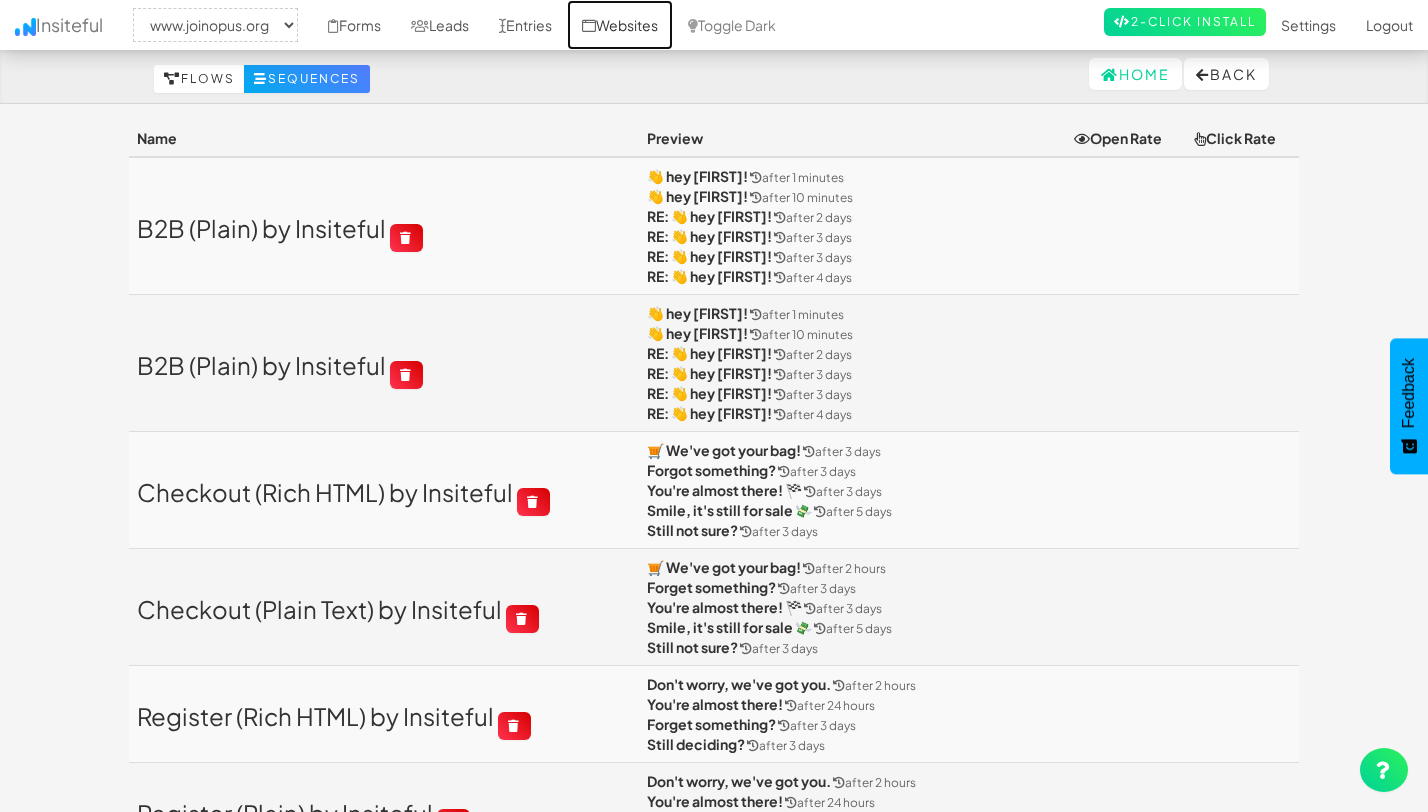 click on "Websites" at bounding box center (620, 25) 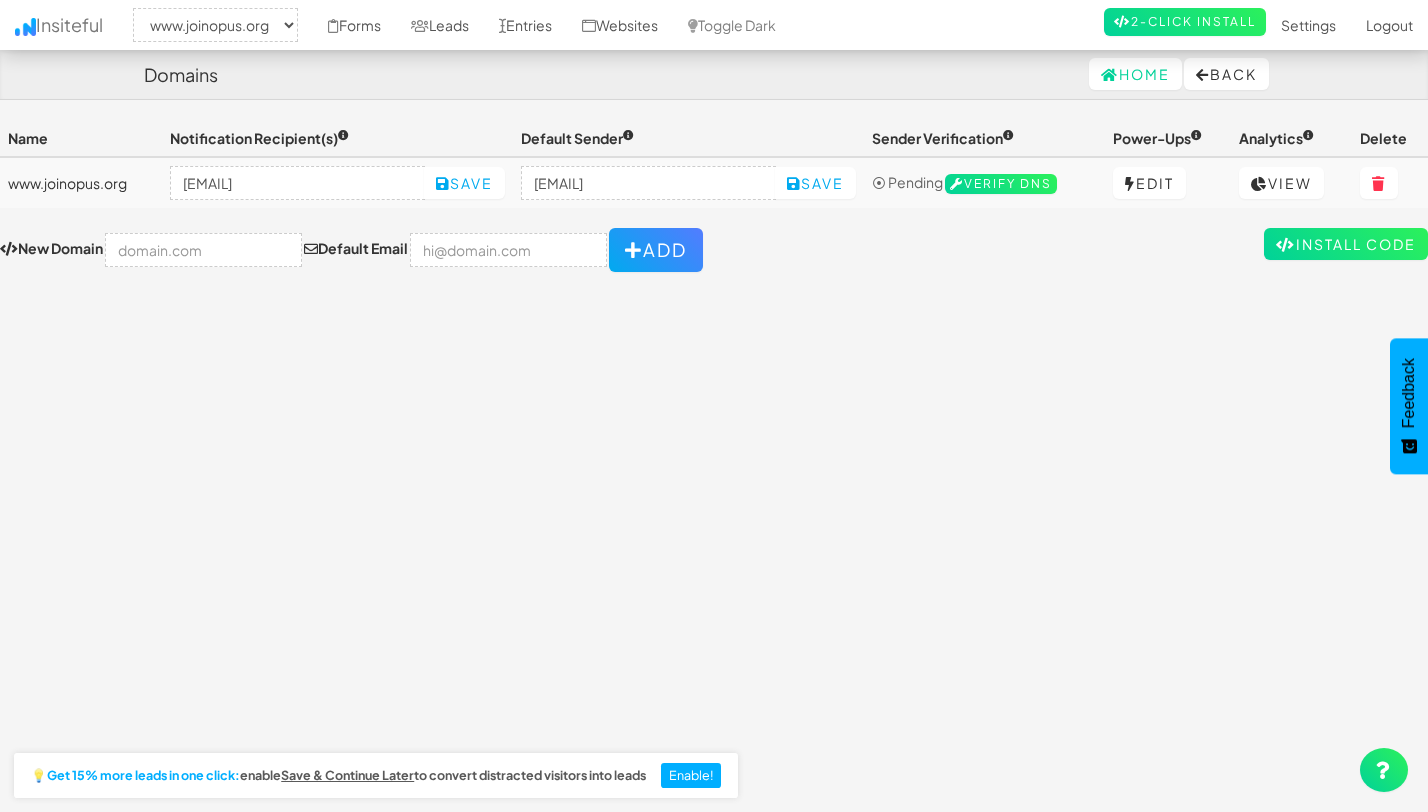 select on "2352" 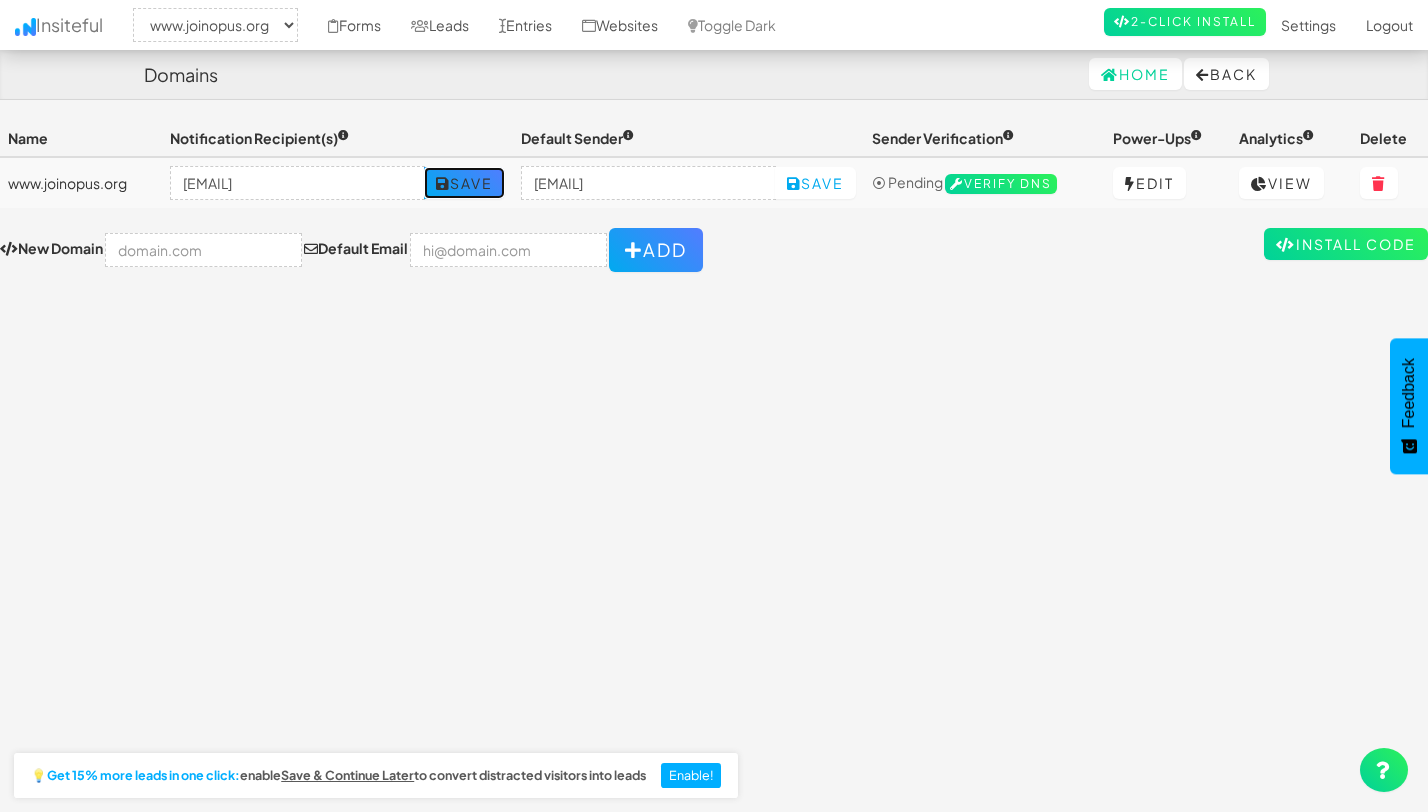 click on "Save" at bounding box center (464, 183) 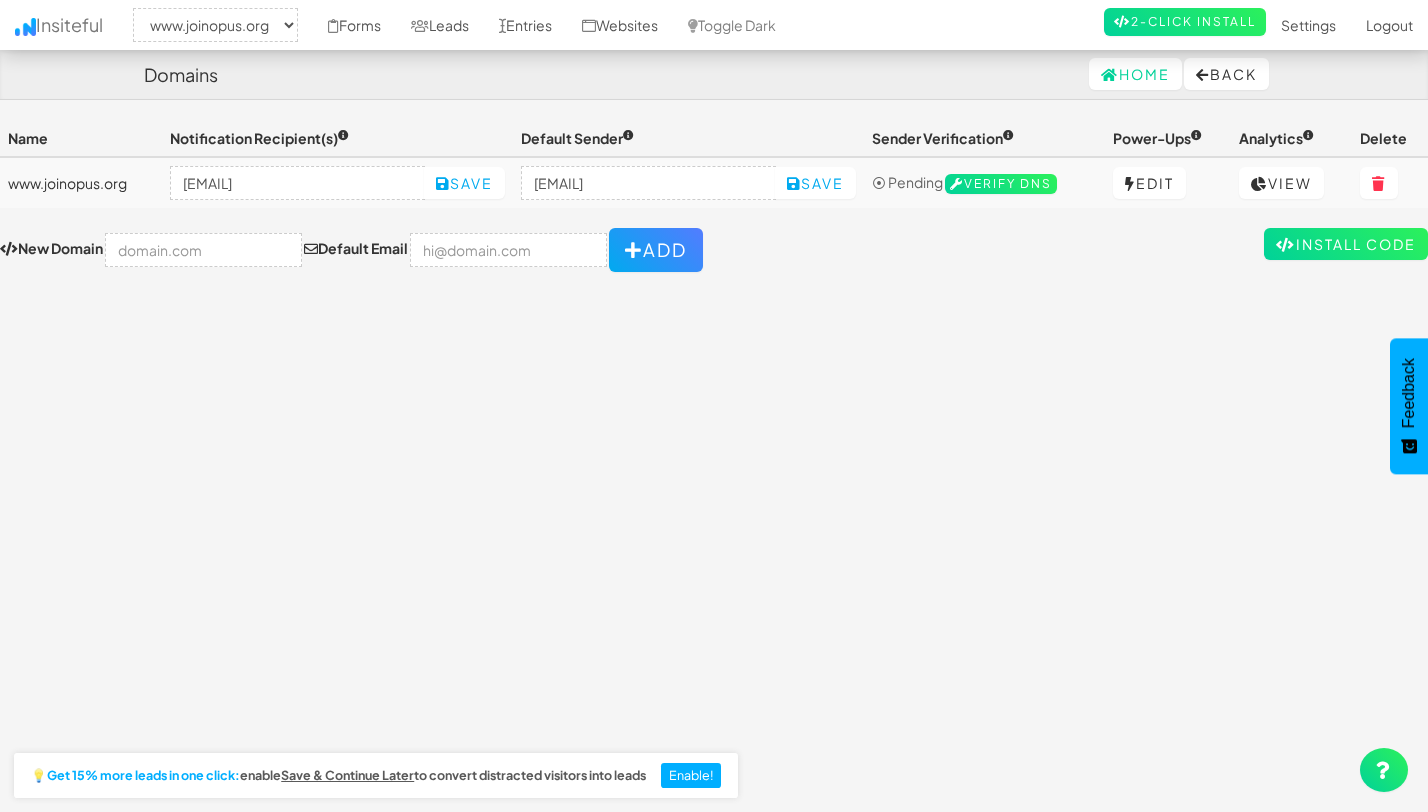 click on "Toggle navigation
Insiteful
-- None --  www.joinopus.org
Forms
Leads
Entries
Websites
Toggle Dark
2-Click Install
Settings
Sign Up
Logout
Name Notification Recipient(s)  Default Sender  Sender Verification  Power-Ups  Analytics  Delete www.joinopus.org [EMAIL]  Save [EMAIL]  Save ─ Pending    Verify DNS  Edit  View  Install Code
New Domain
Default Email
Add
2352 [{"id":"2110","user_id":"1317","domain_id":"2352","name":"show_hu","value":"false"}]" at bounding box center [714, 465] 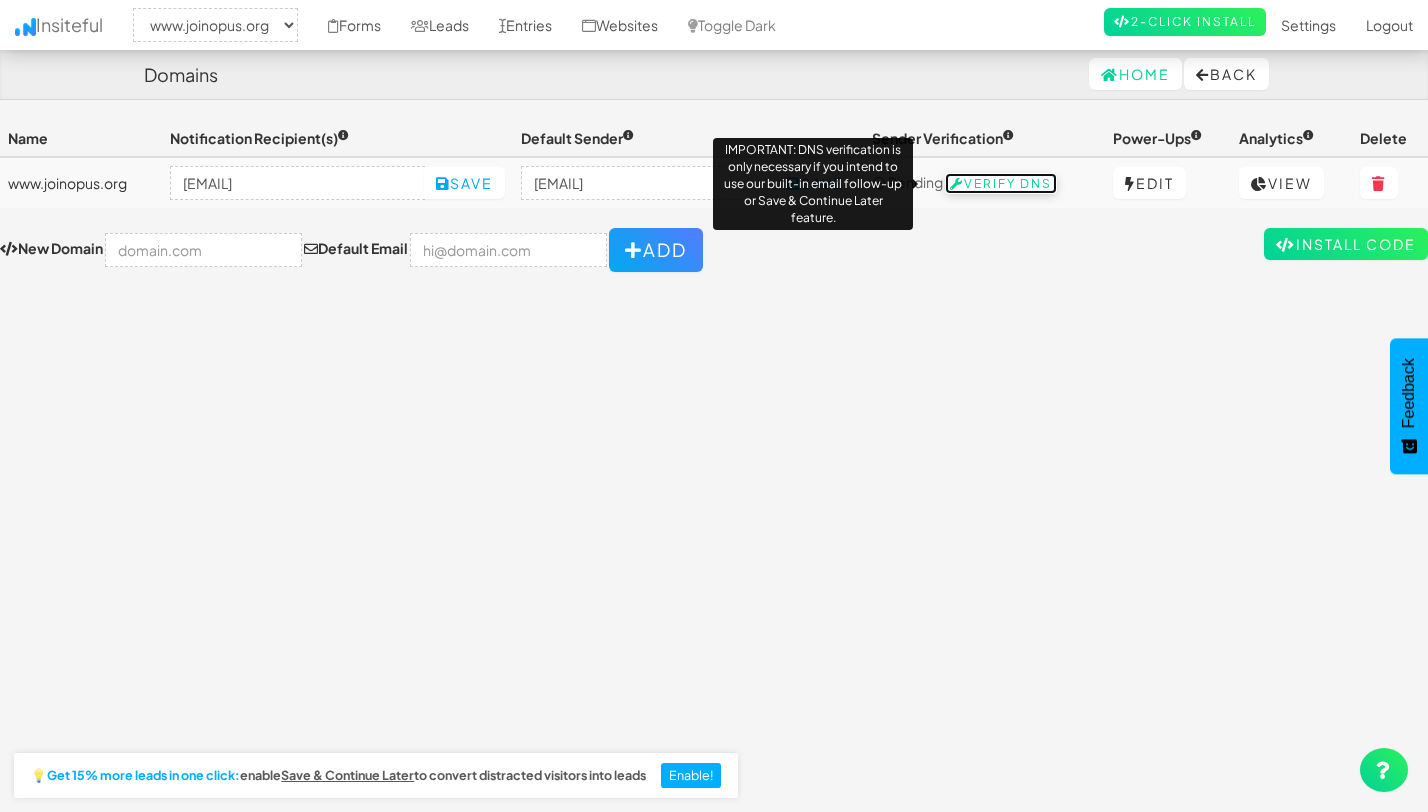 click on "Verify DNS" at bounding box center (1001, 184) 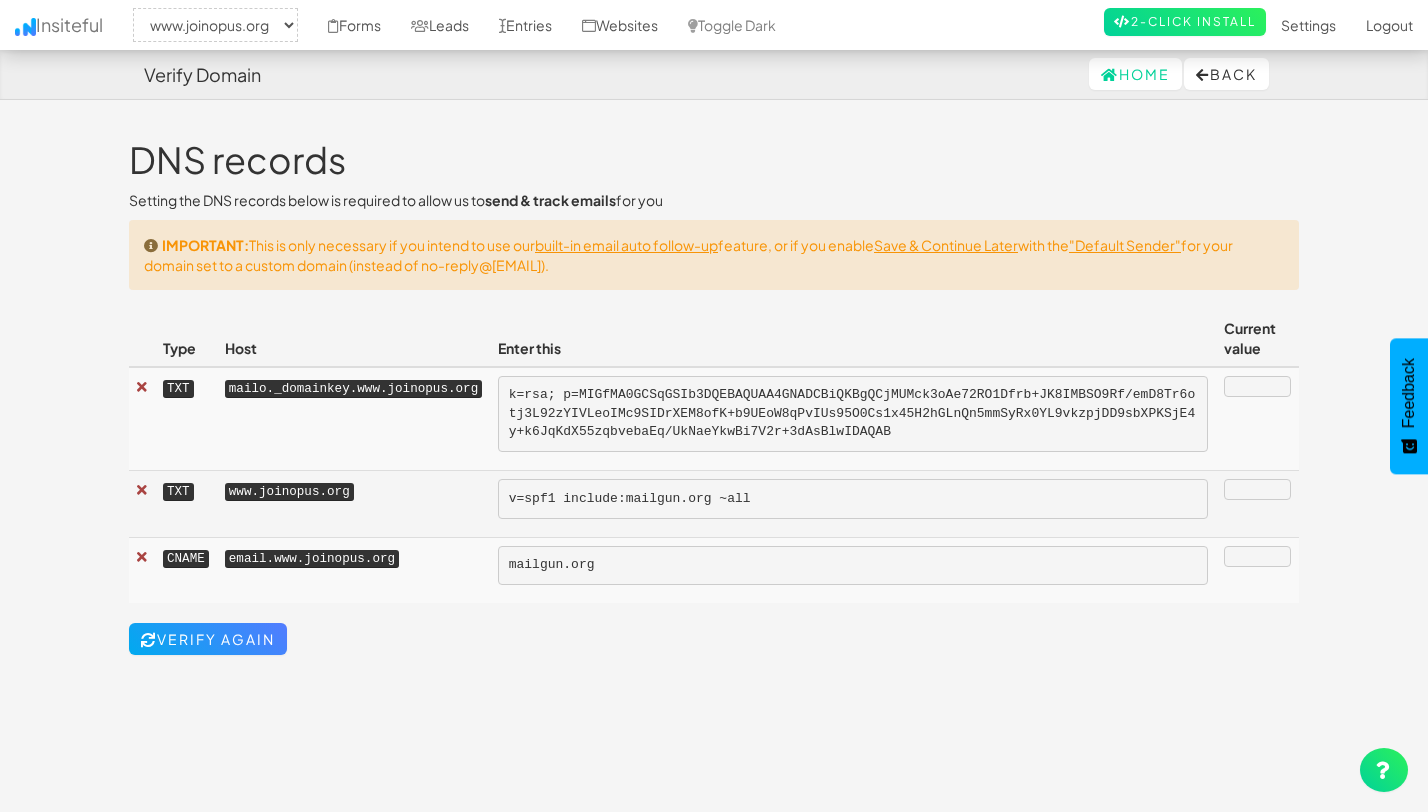 select on "2352" 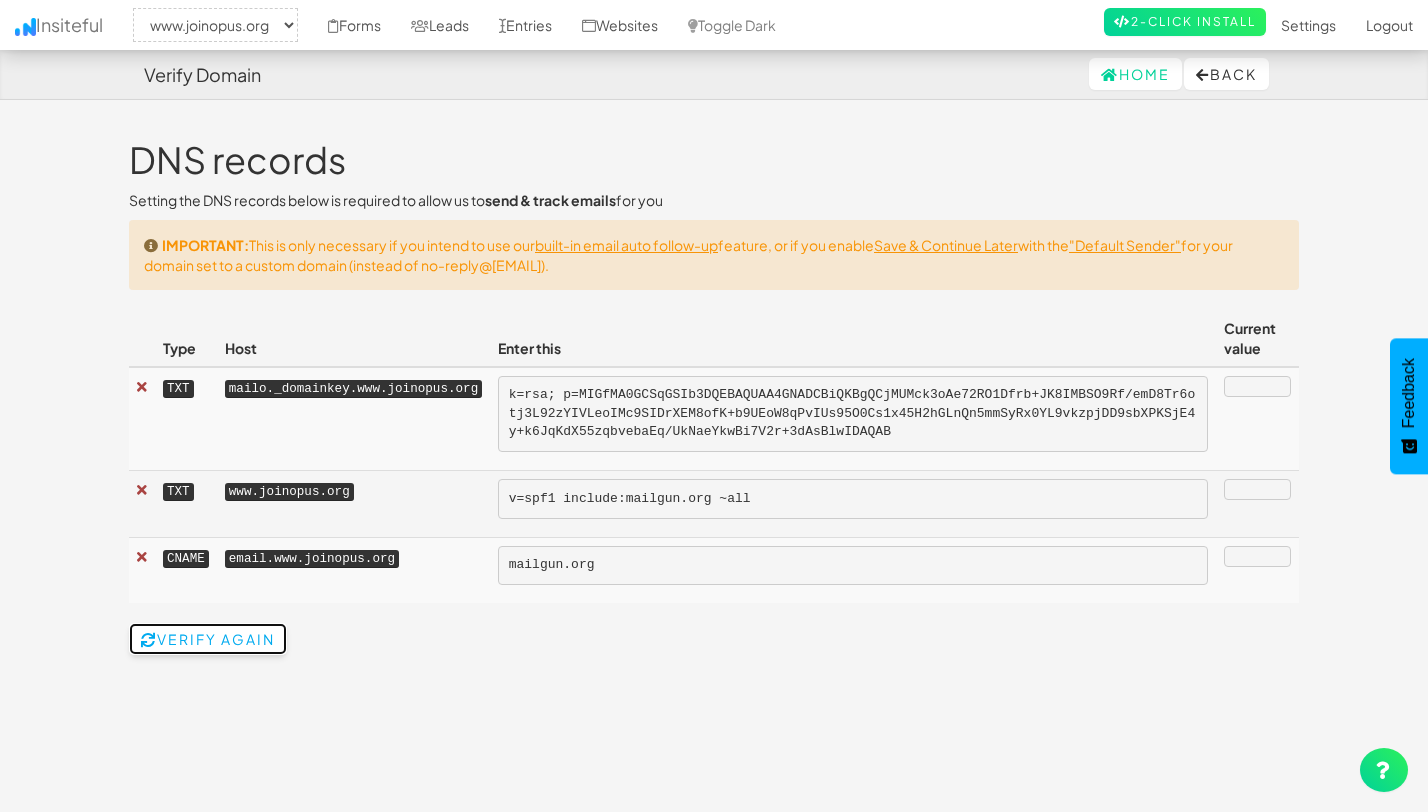click on "Verify Again" at bounding box center (208, 639) 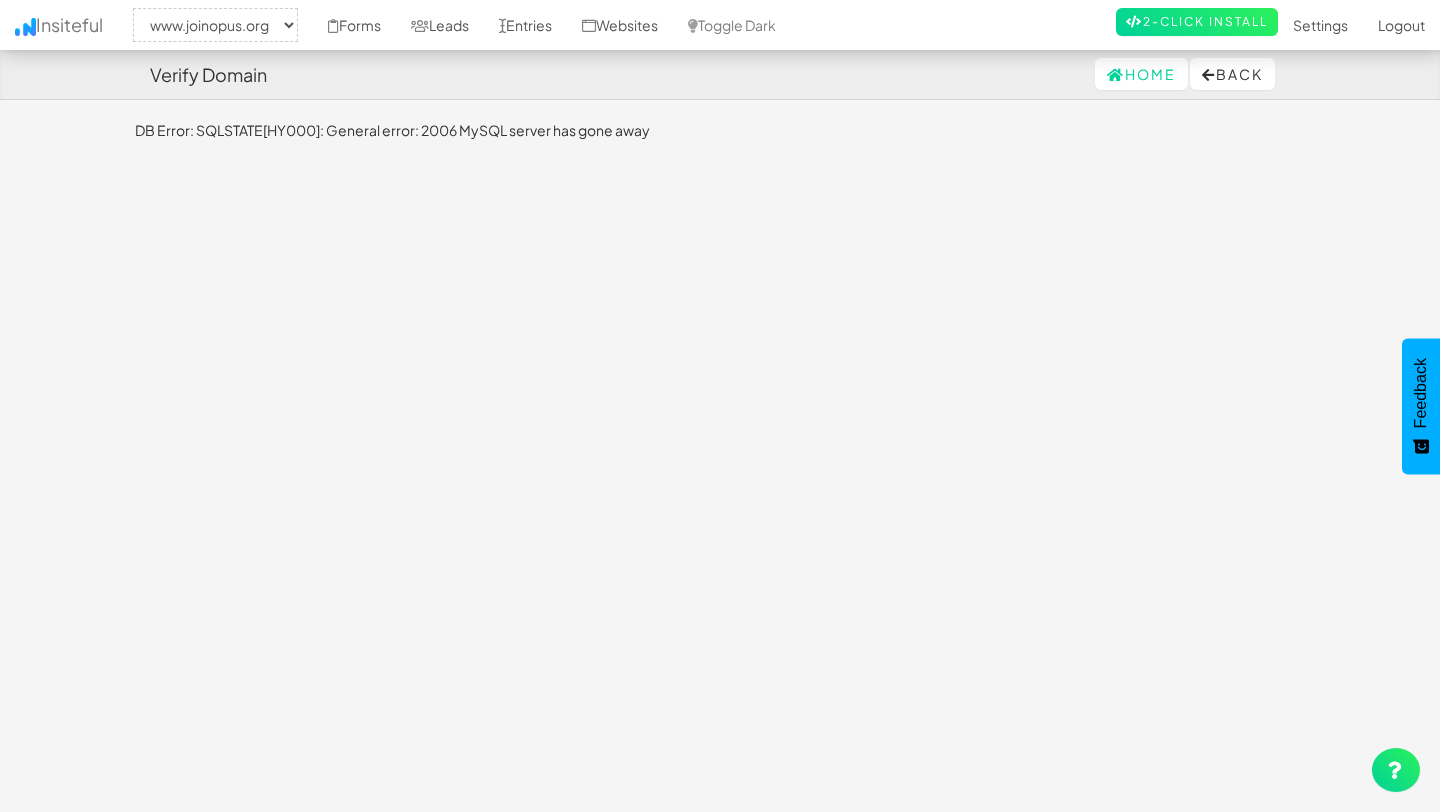 select on "2352" 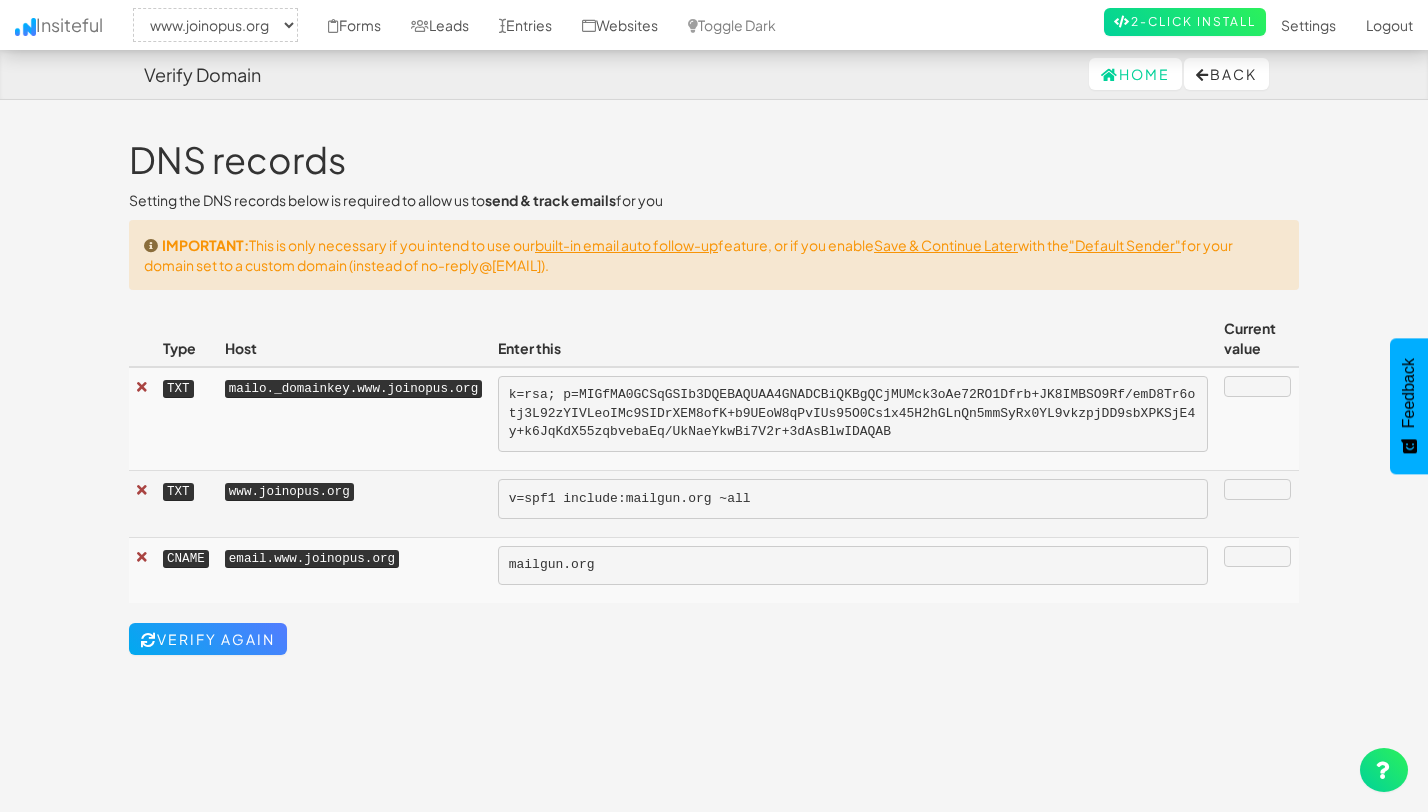 select on "2352" 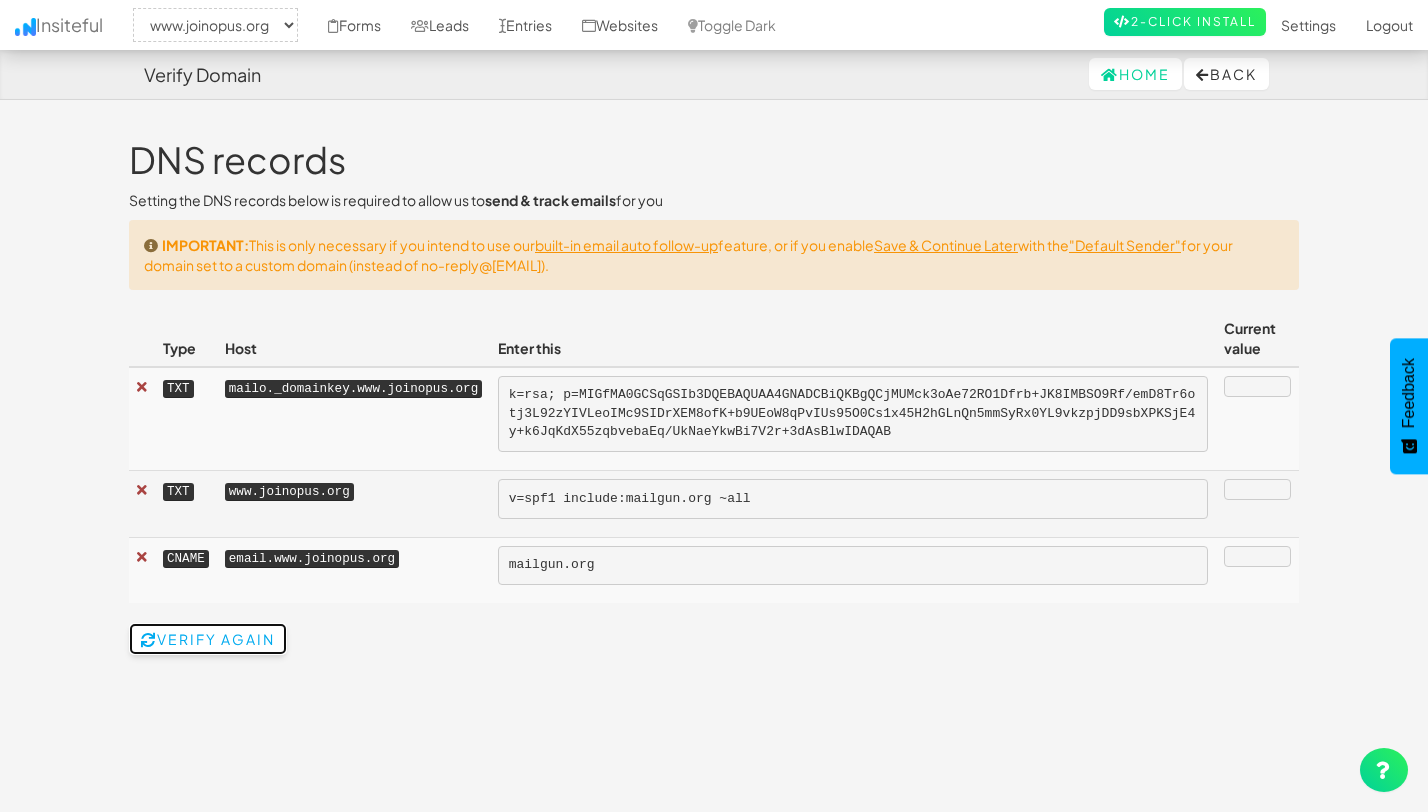 click on "Verify Again" at bounding box center (208, 639) 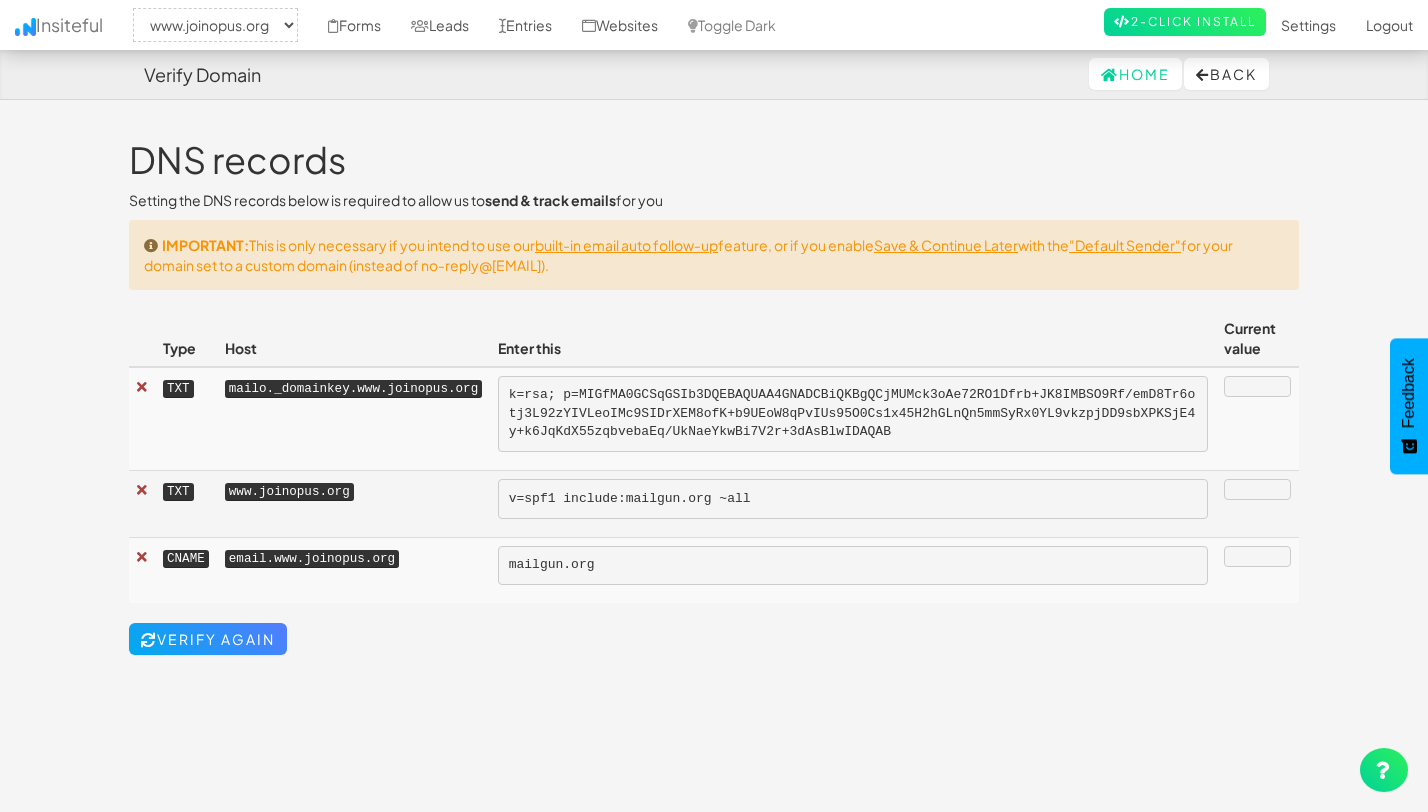select on "2352" 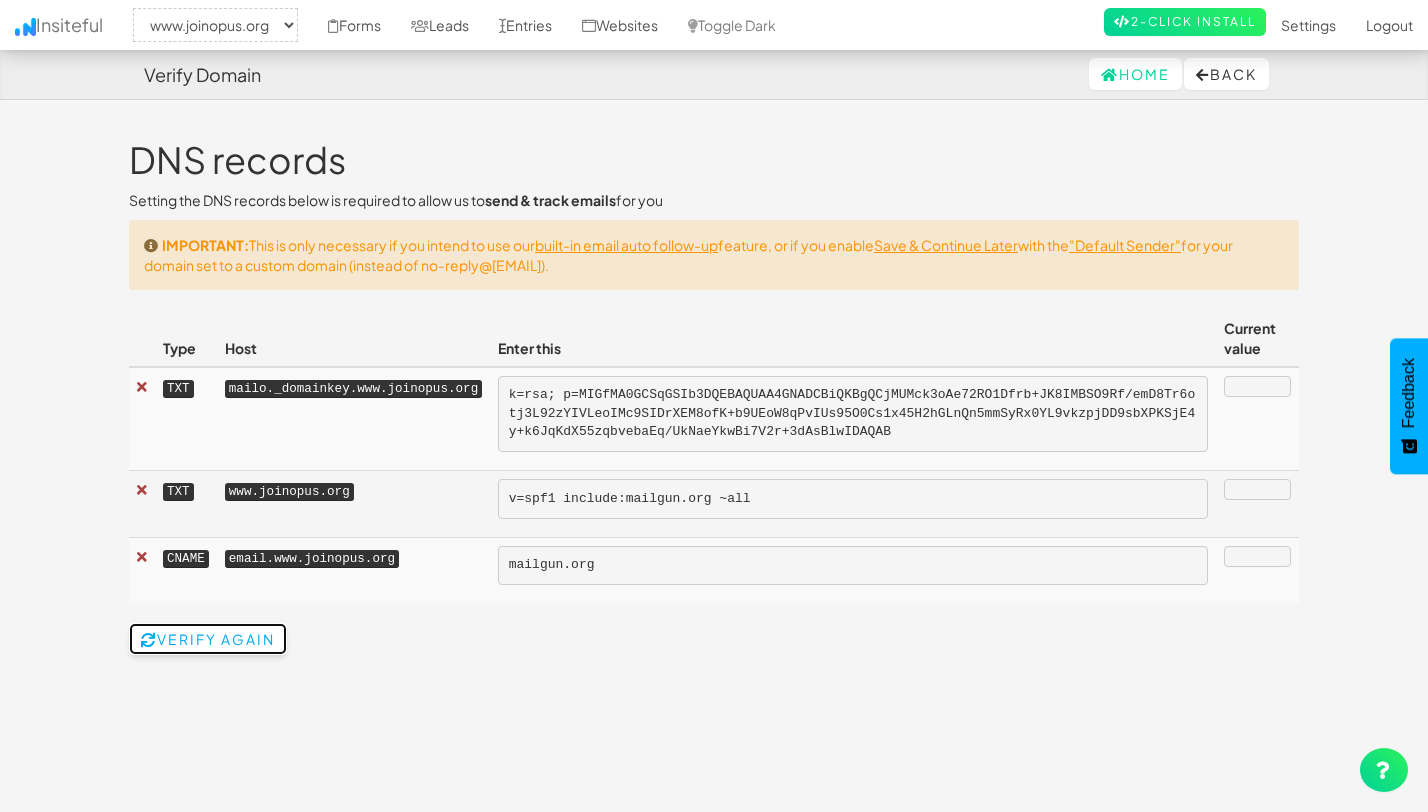 click on "Verify Again" at bounding box center [208, 639] 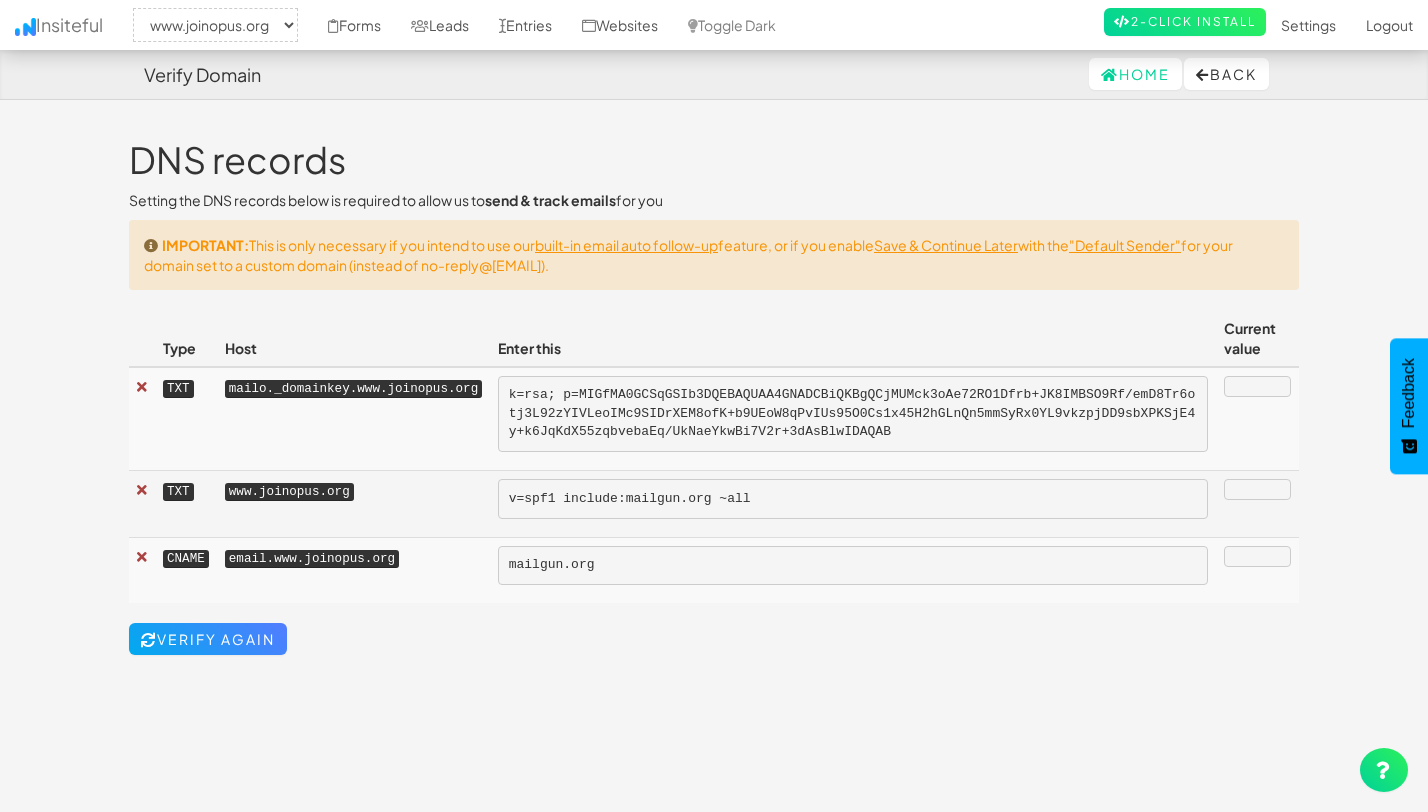 select on "2352" 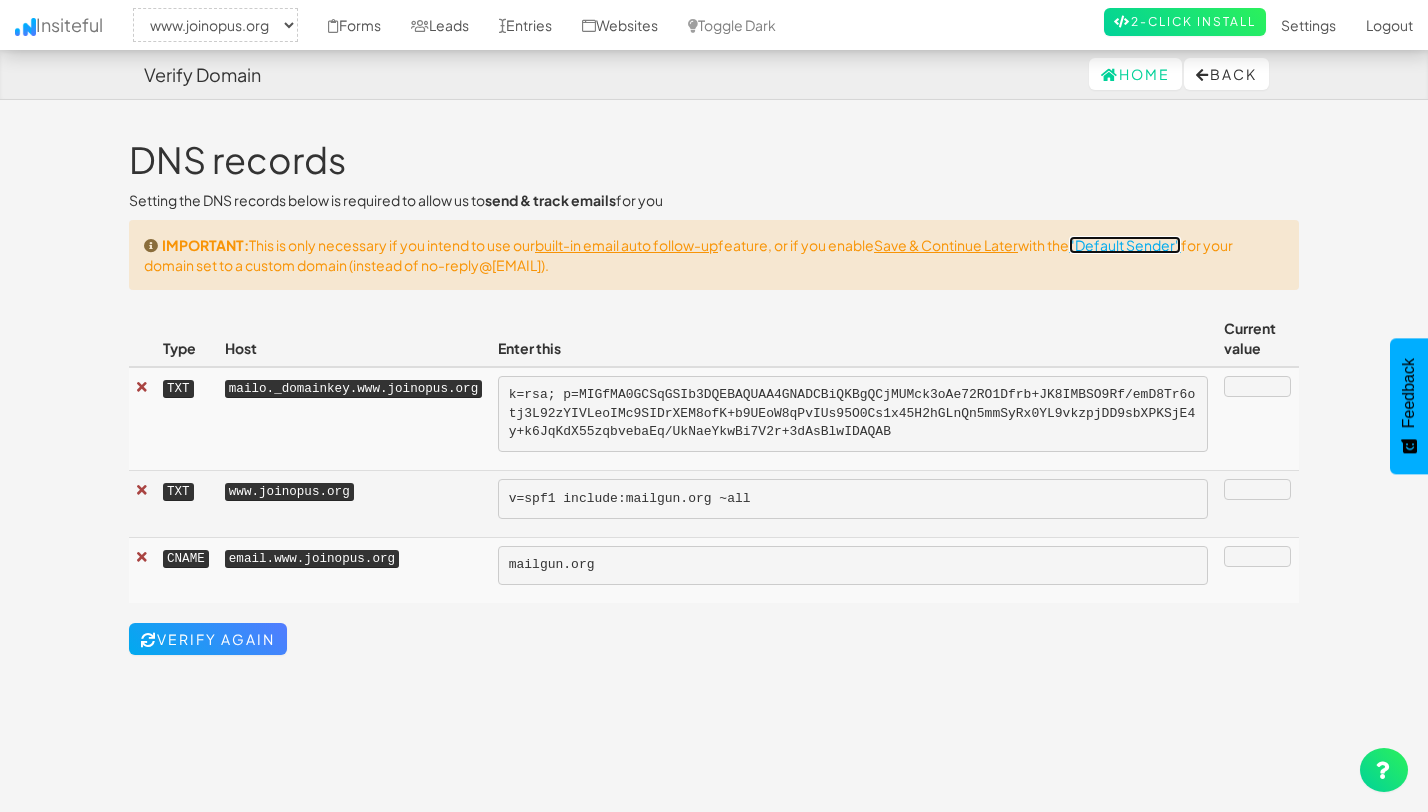 click on ""Default Sender"" at bounding box center [1125, 245] 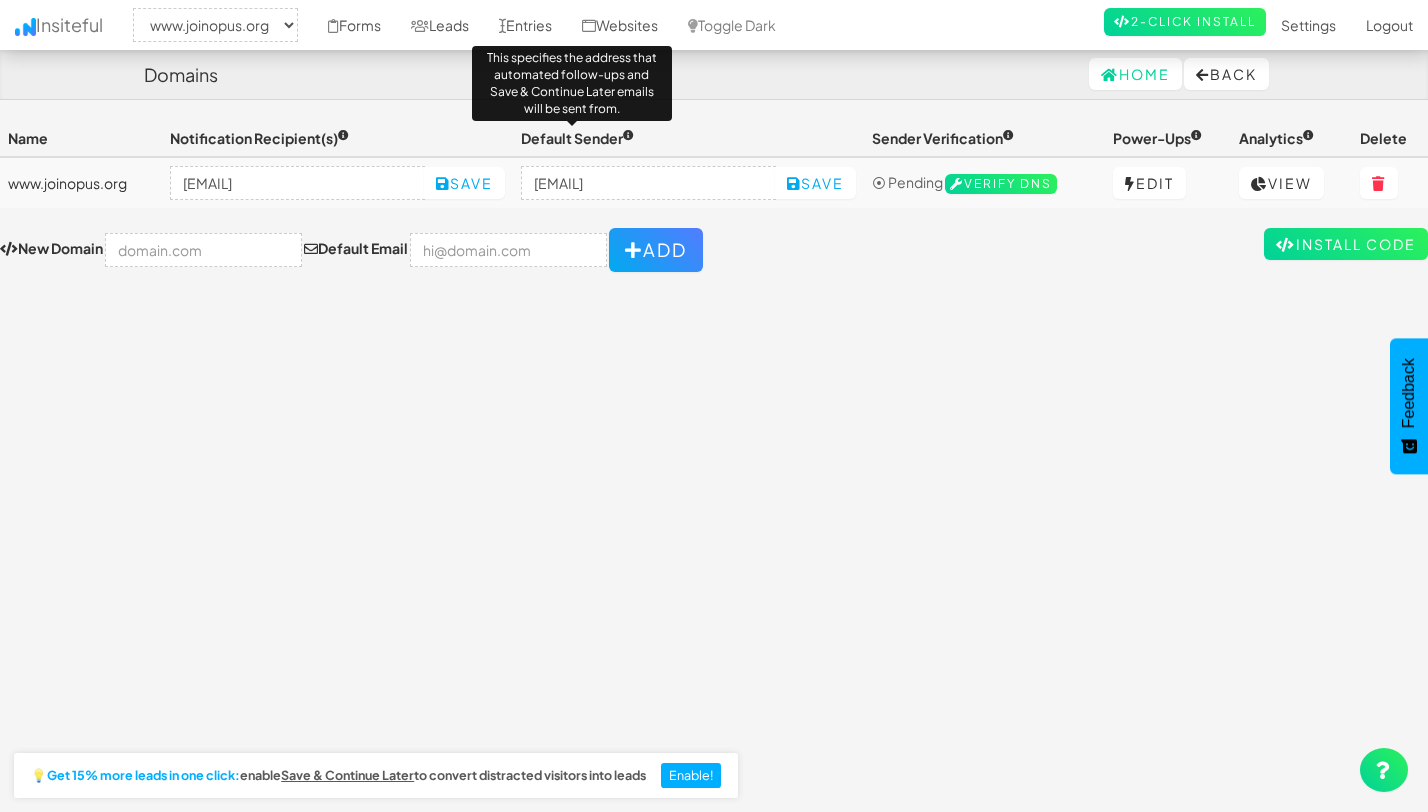 select on "2352" 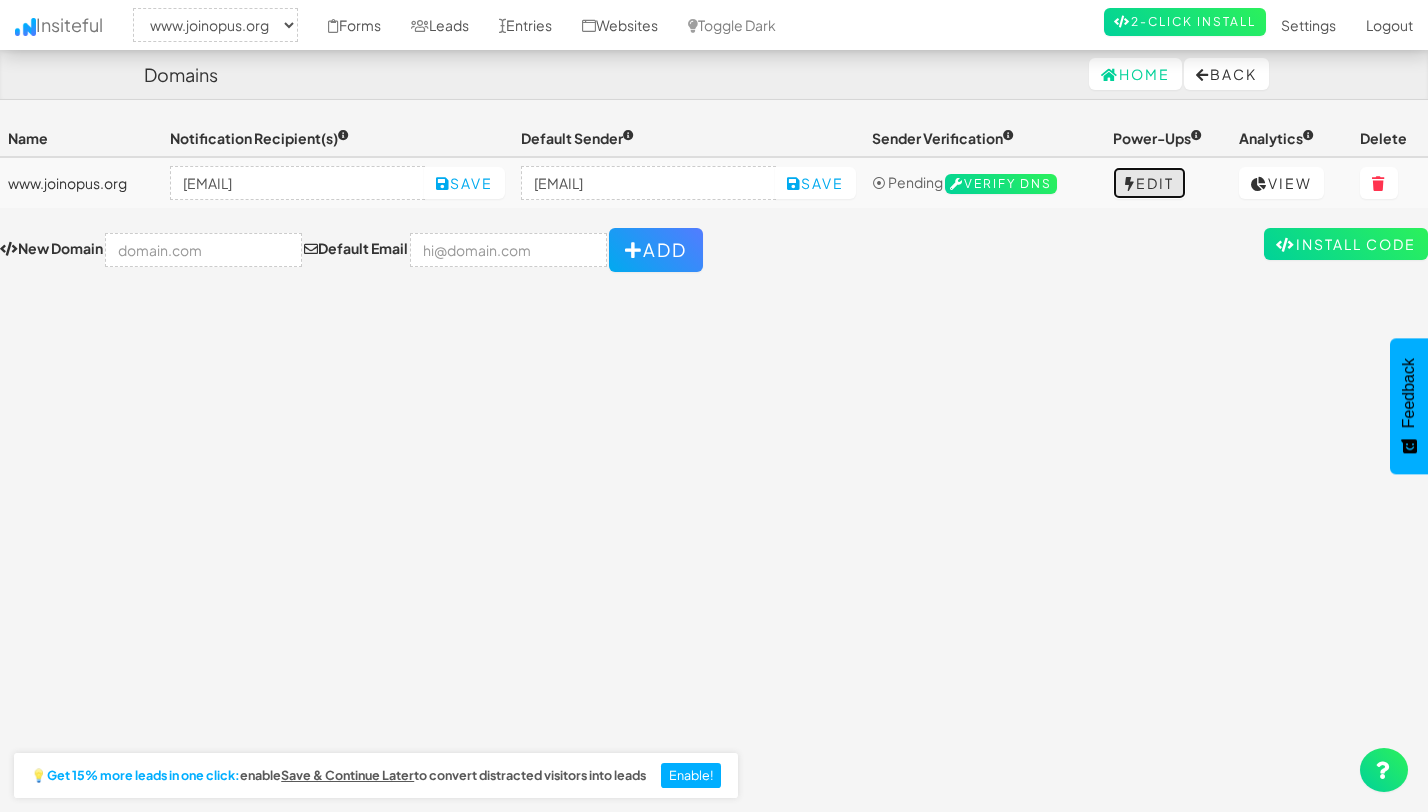 click on "Edit" at bounding box center (1149, 183) 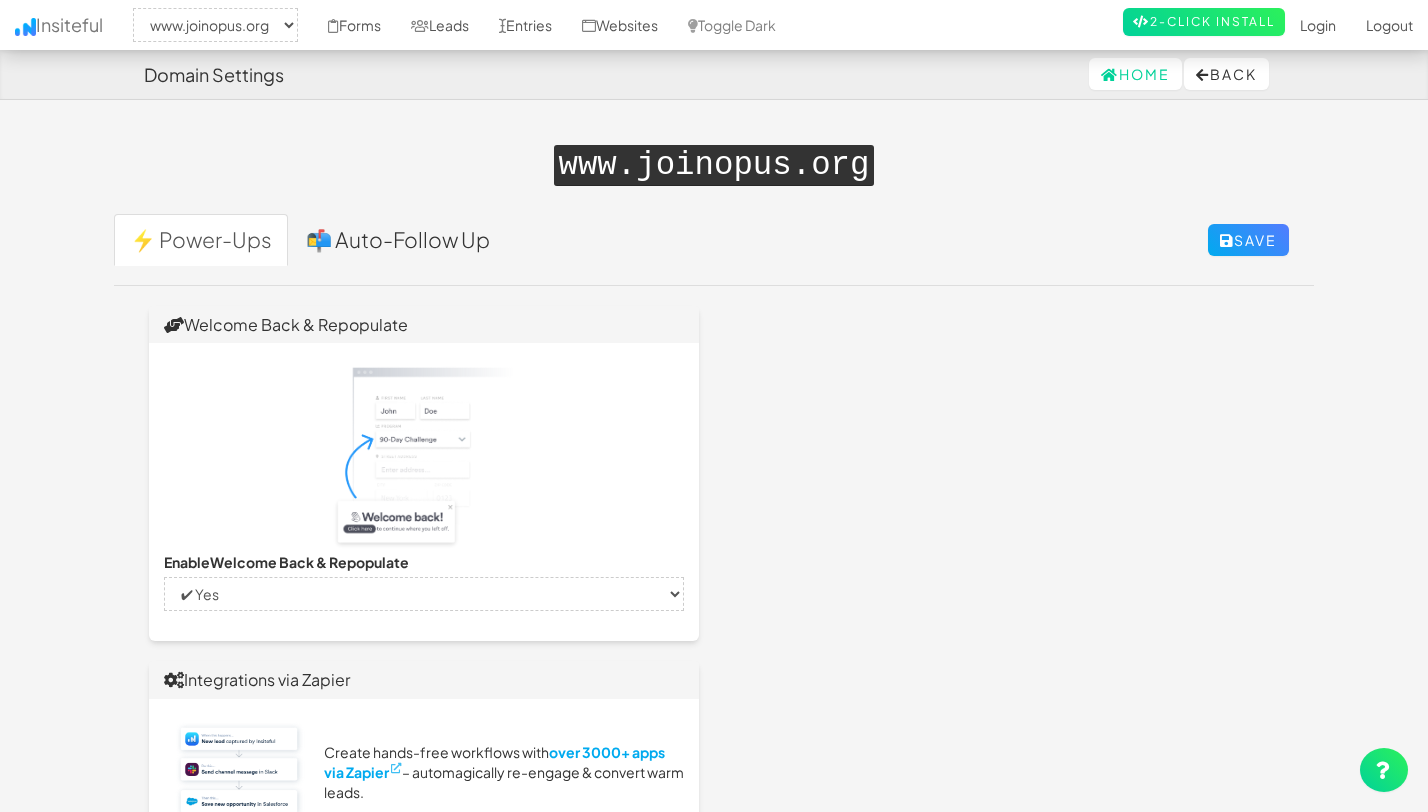 select on "2352" 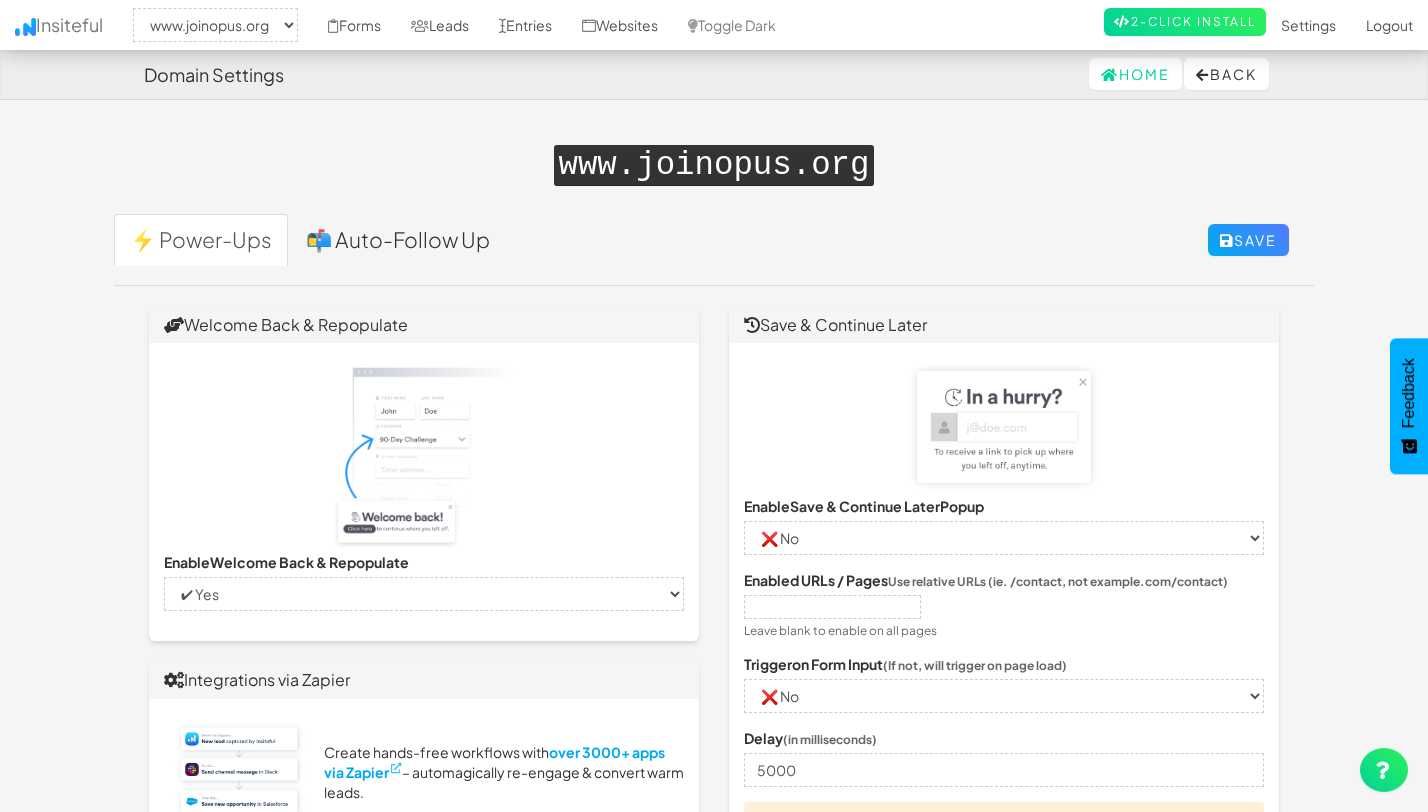 scroll, scrollTop: 0, scrollLeft: 0, axis: both 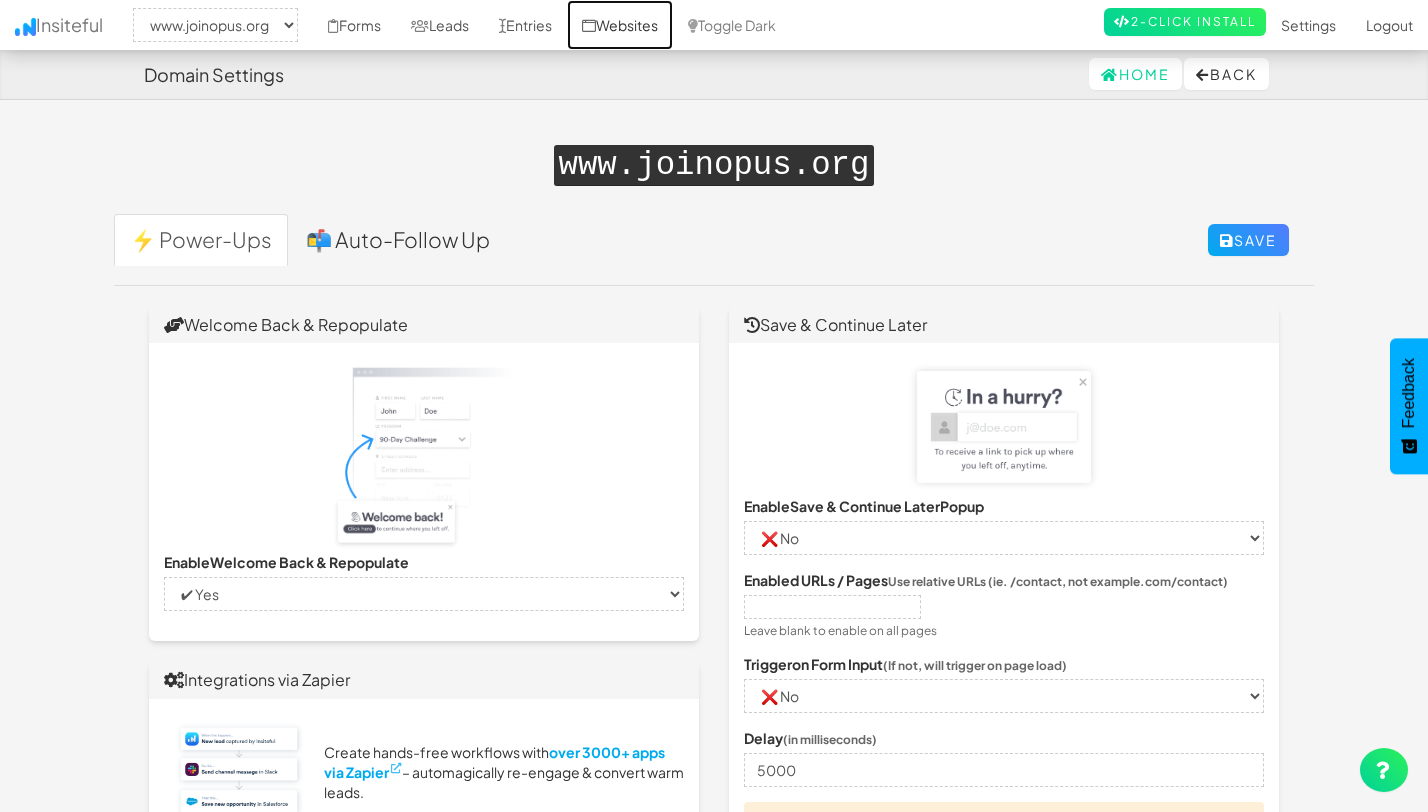 click on "Websites" at bounding box center [620, 25] 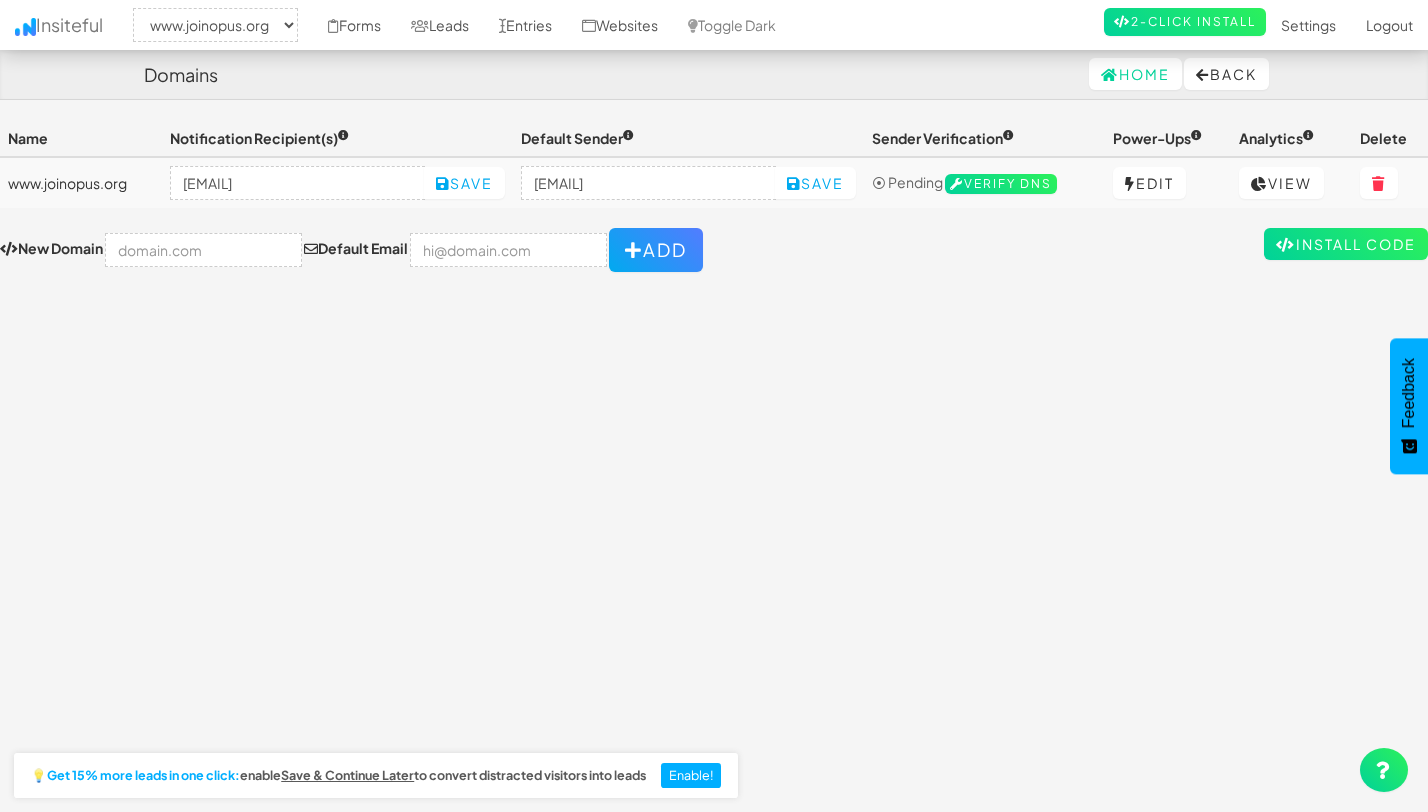select on "2352" 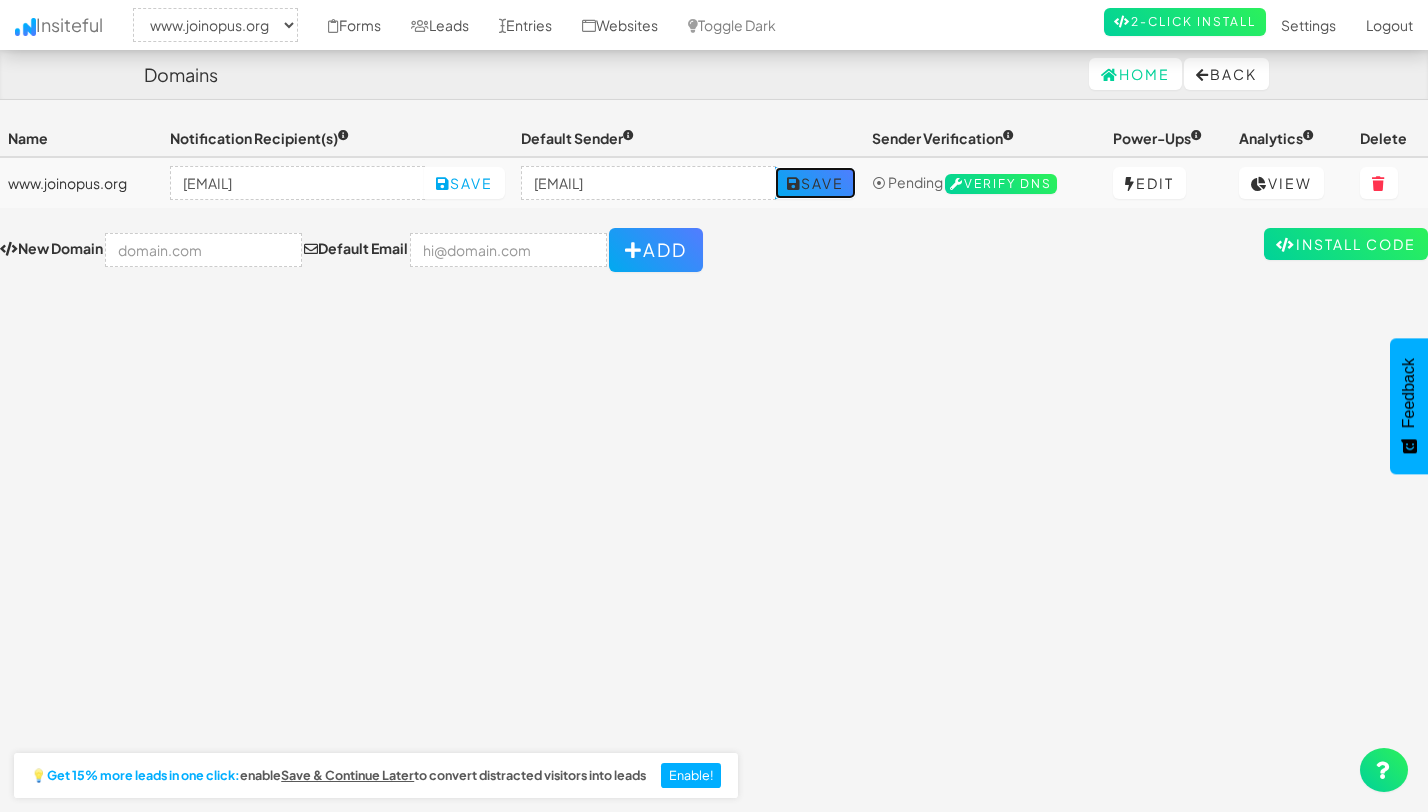 click on "Save" at bounding box center [815, 183] 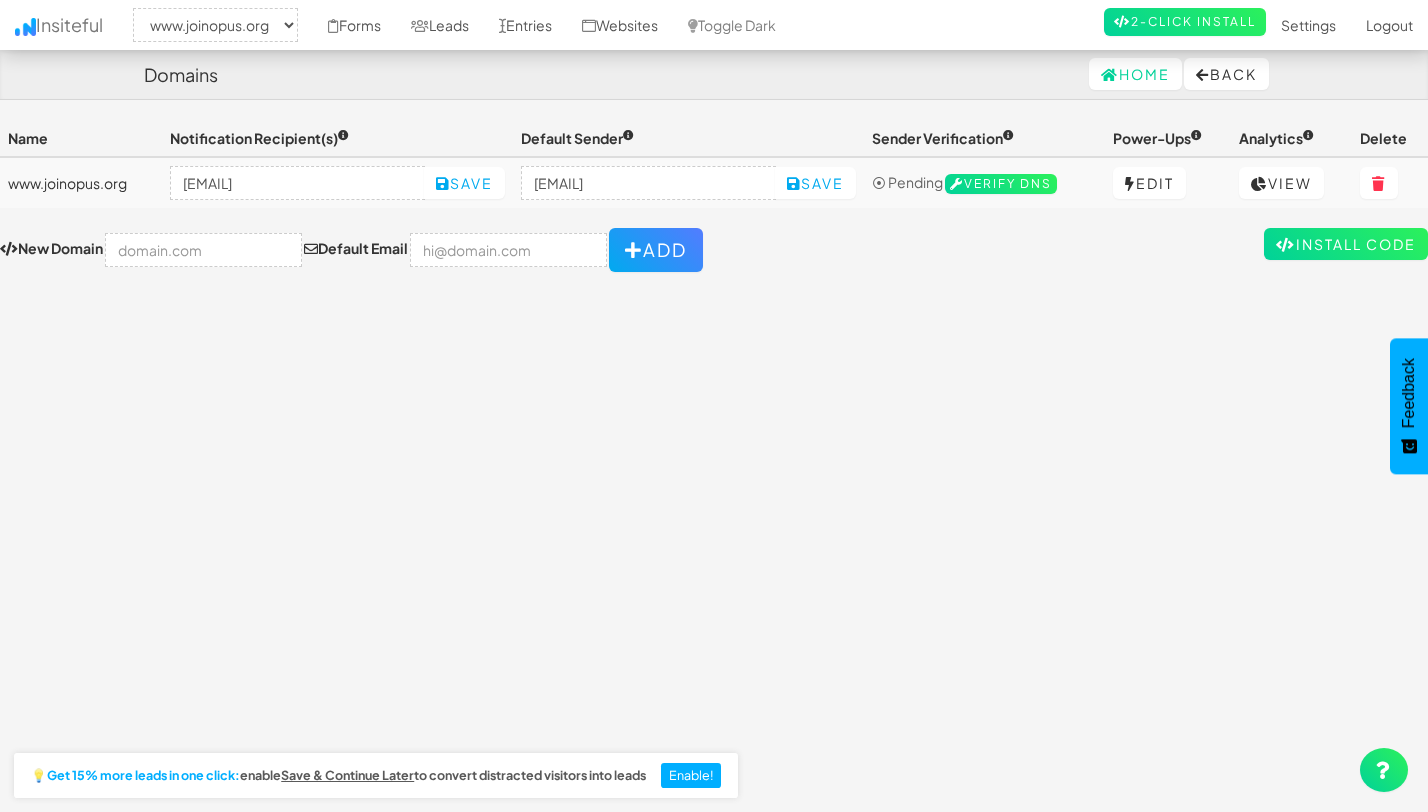 click on "New Domain
Default Email
Add" at bounding box center (714, 250) 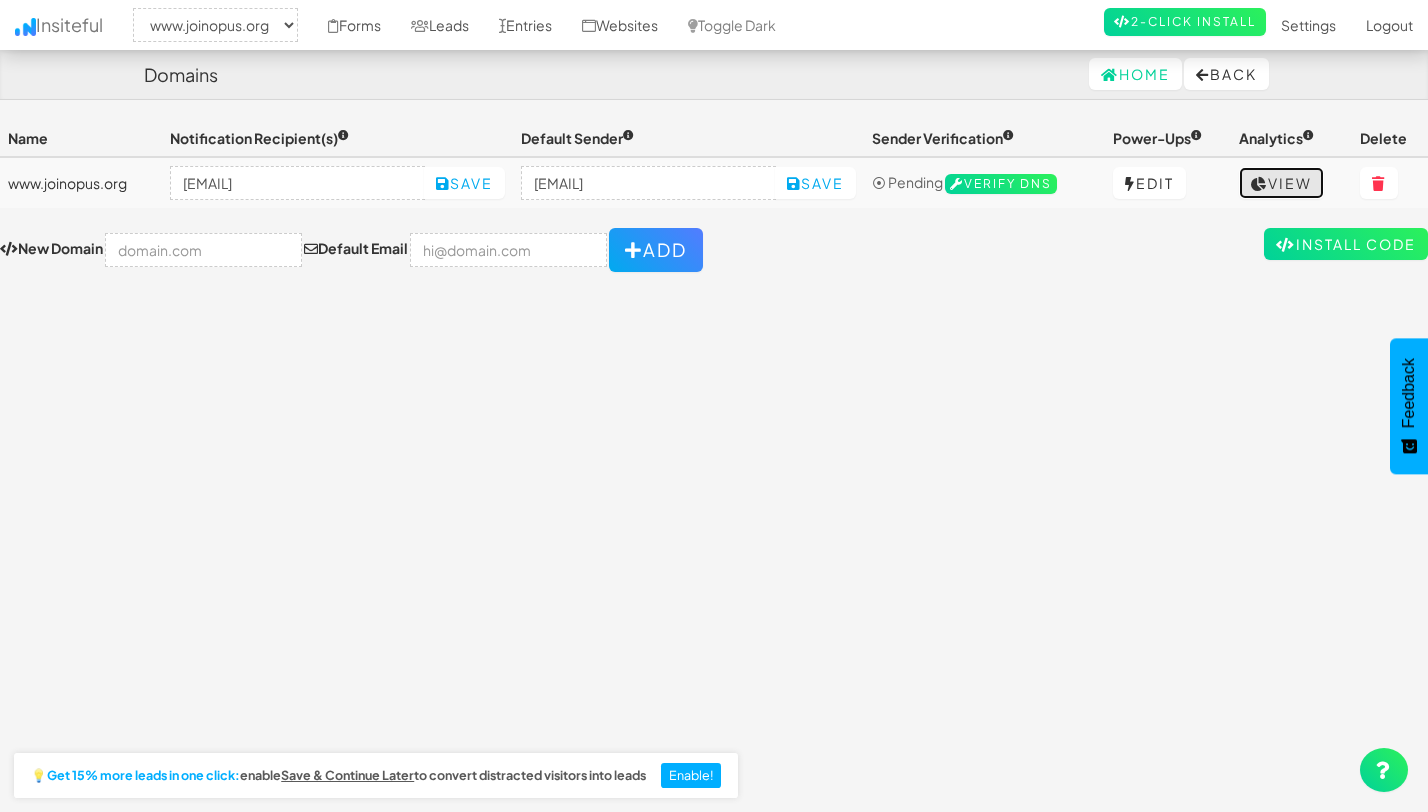 click at bounding box center (1259, 184) 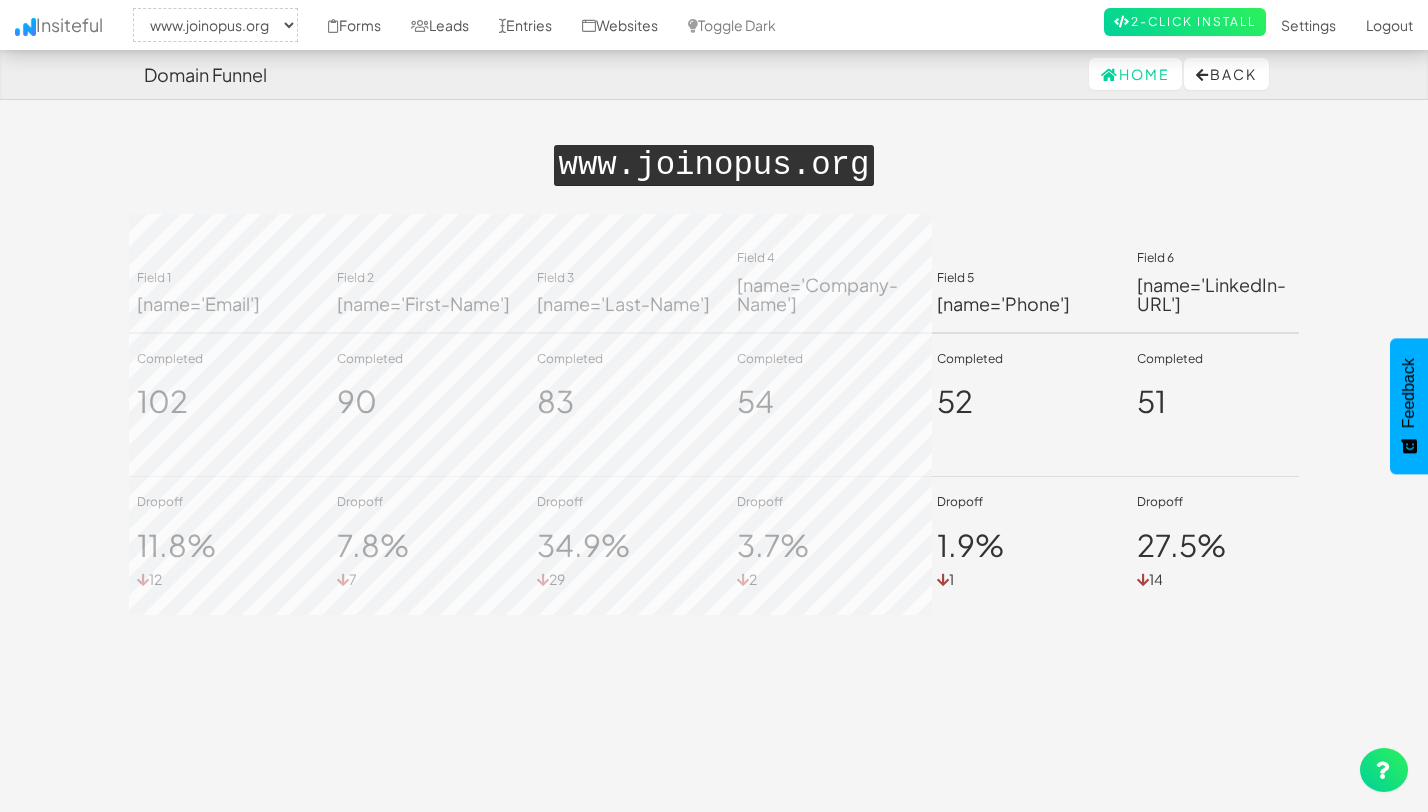select on "2352" 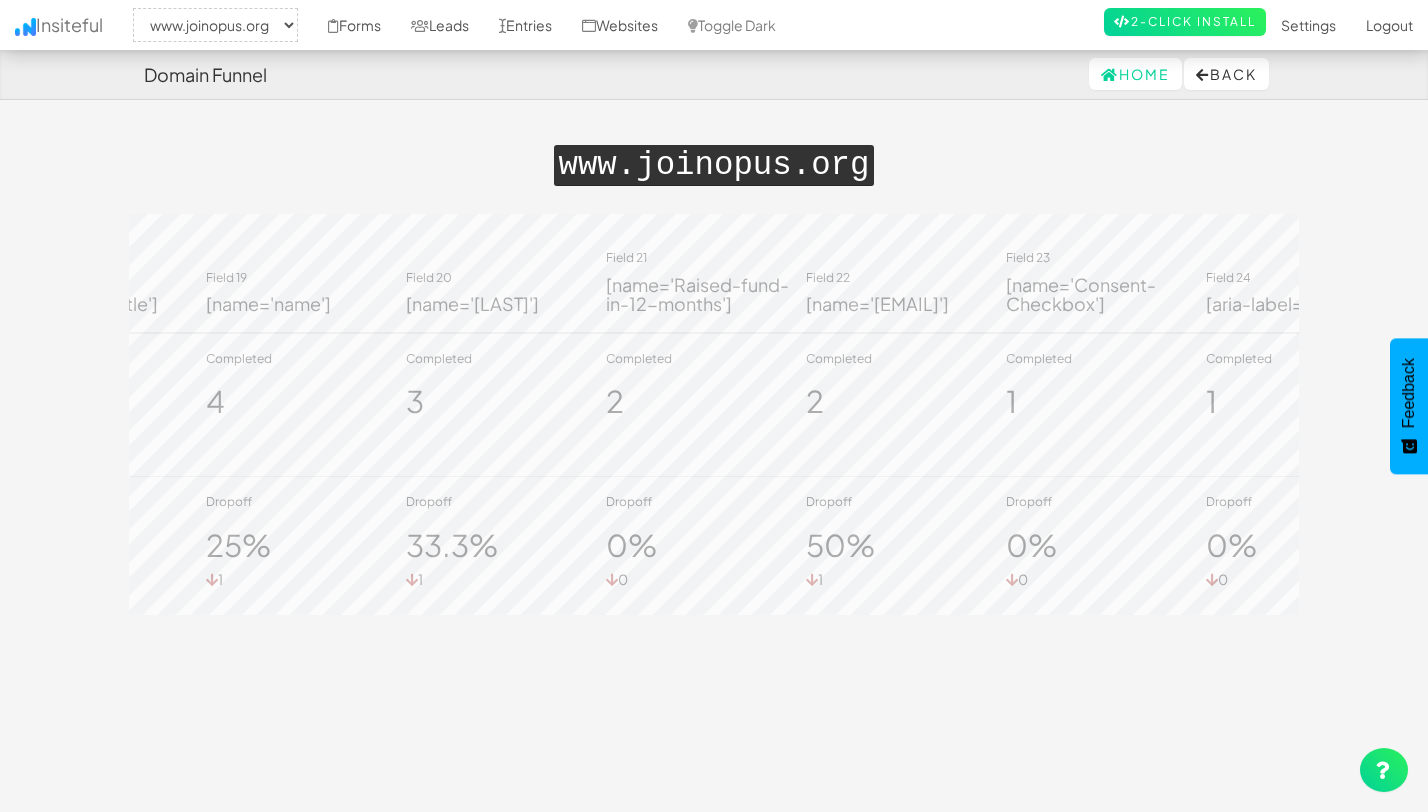 scroll, scrollTop: 0, scrollLeft: 3588, axis: horizontal 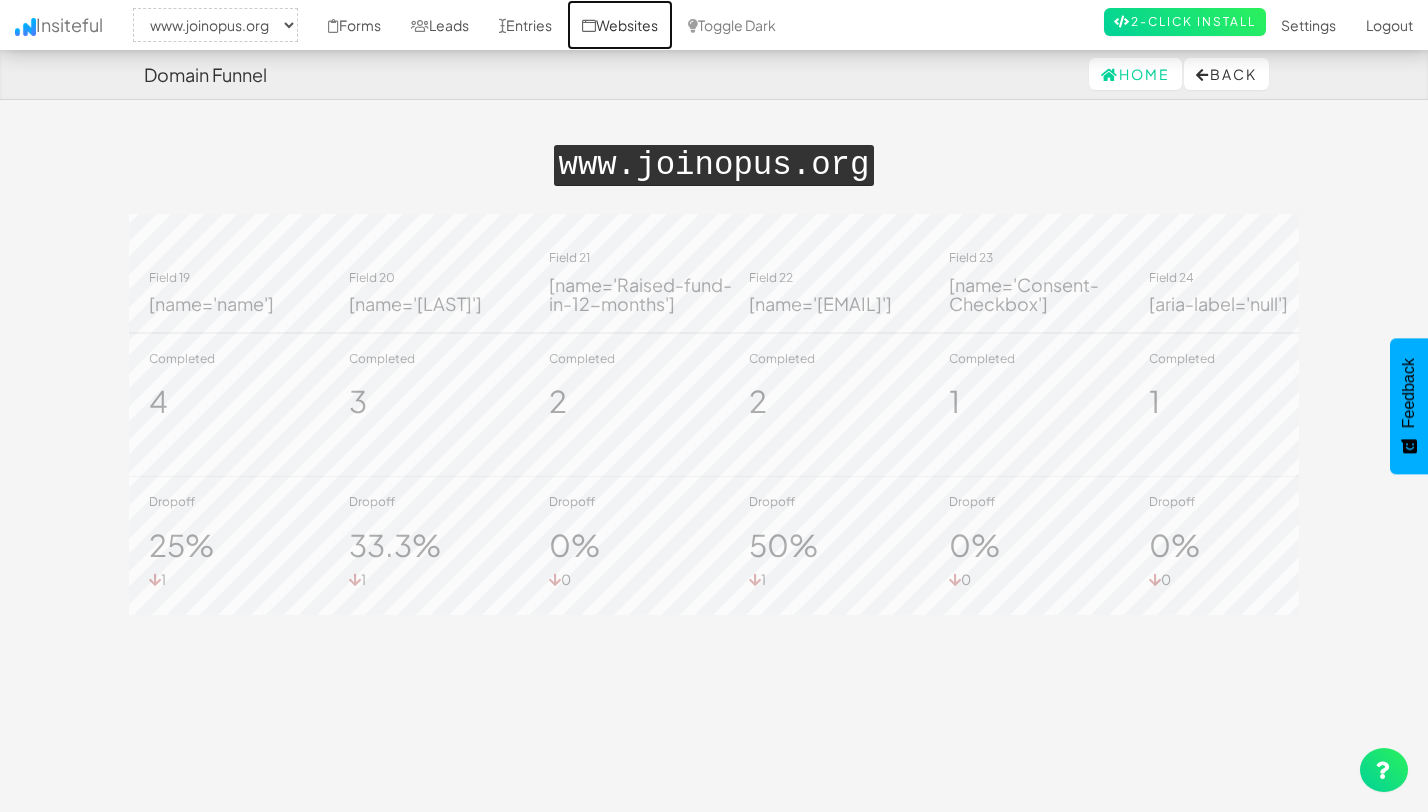 click on "Websites" at bounding box center [620, 25] 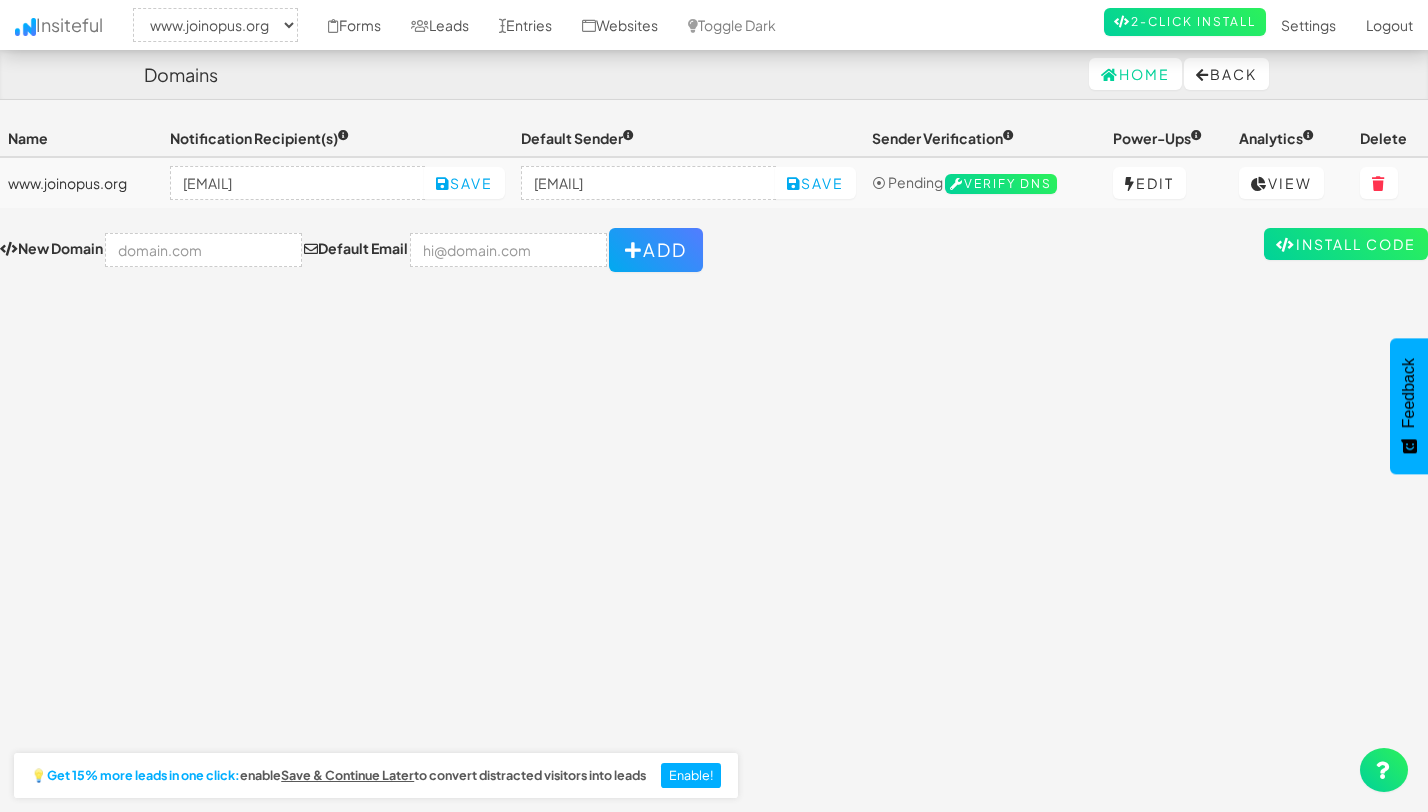 select on "2352" 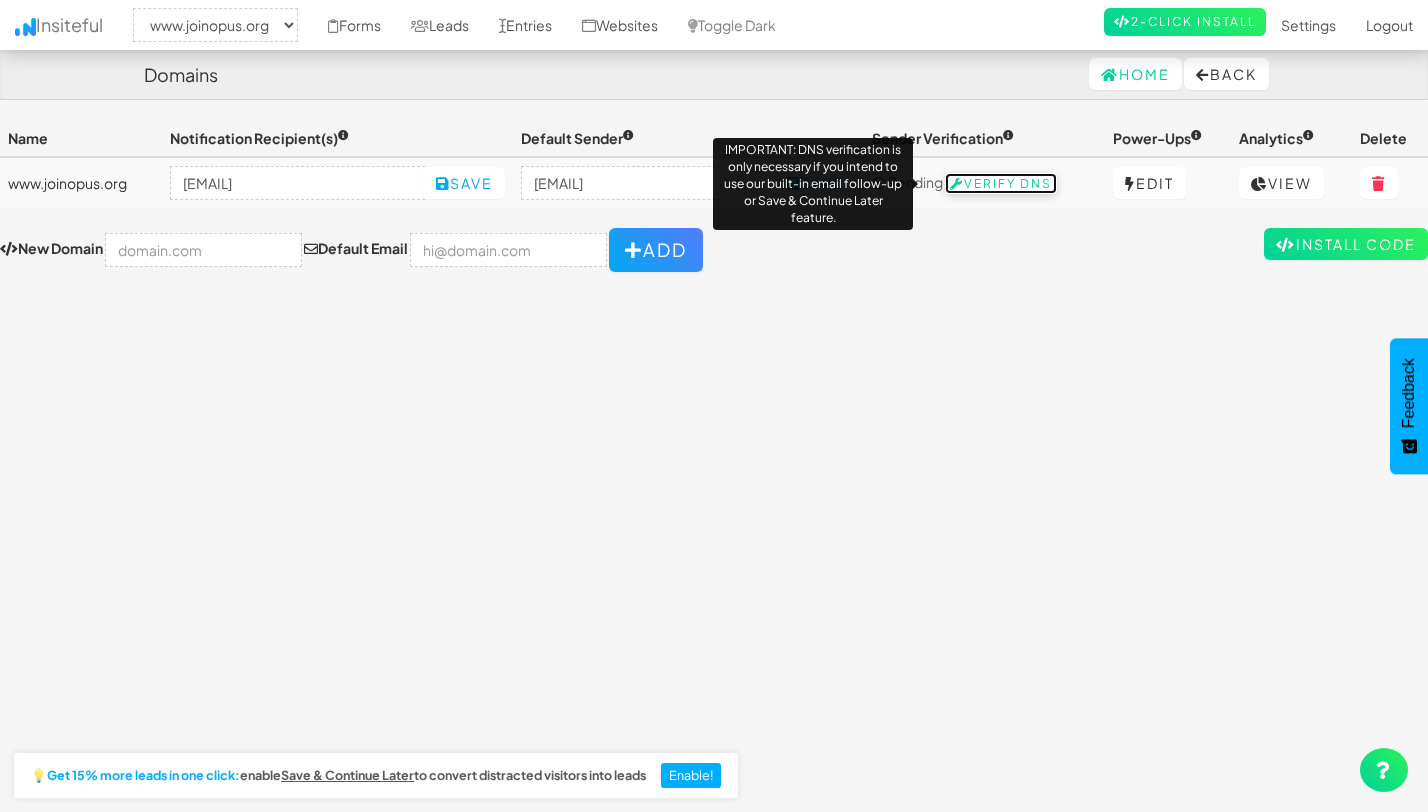 click on "Verify DNS" at bounding box center [1001, 184] 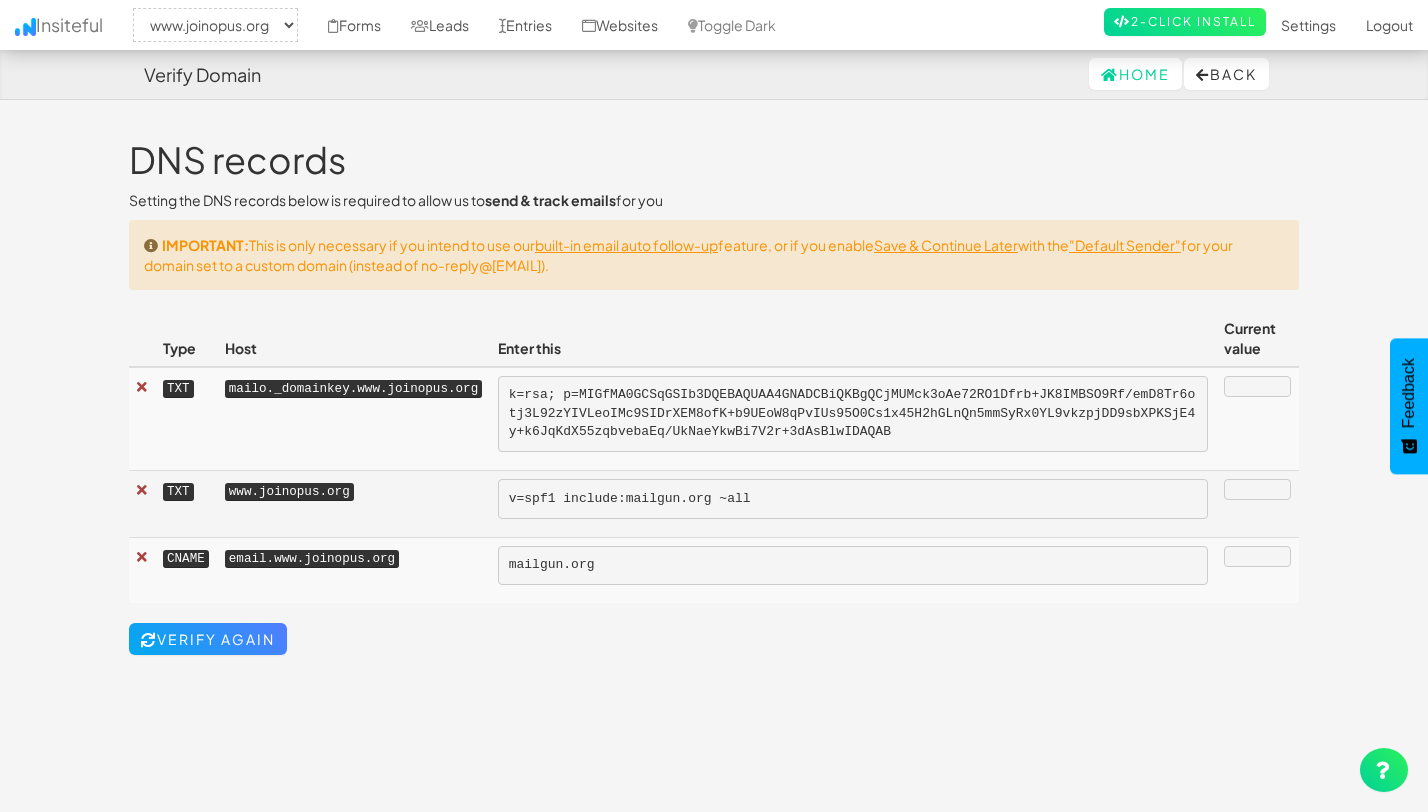 select on "2352" 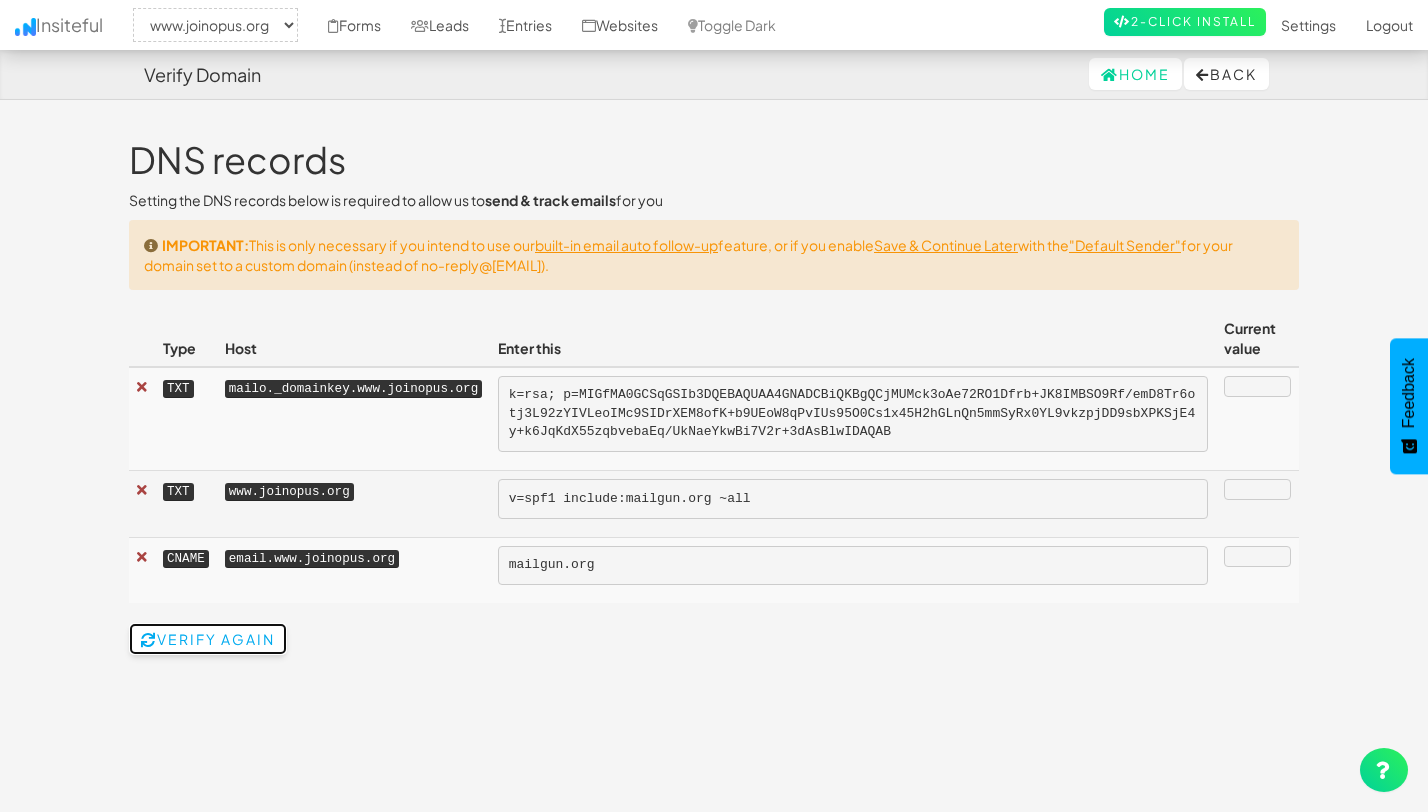 click on "Verify Again" at bounding box center (208, 639) 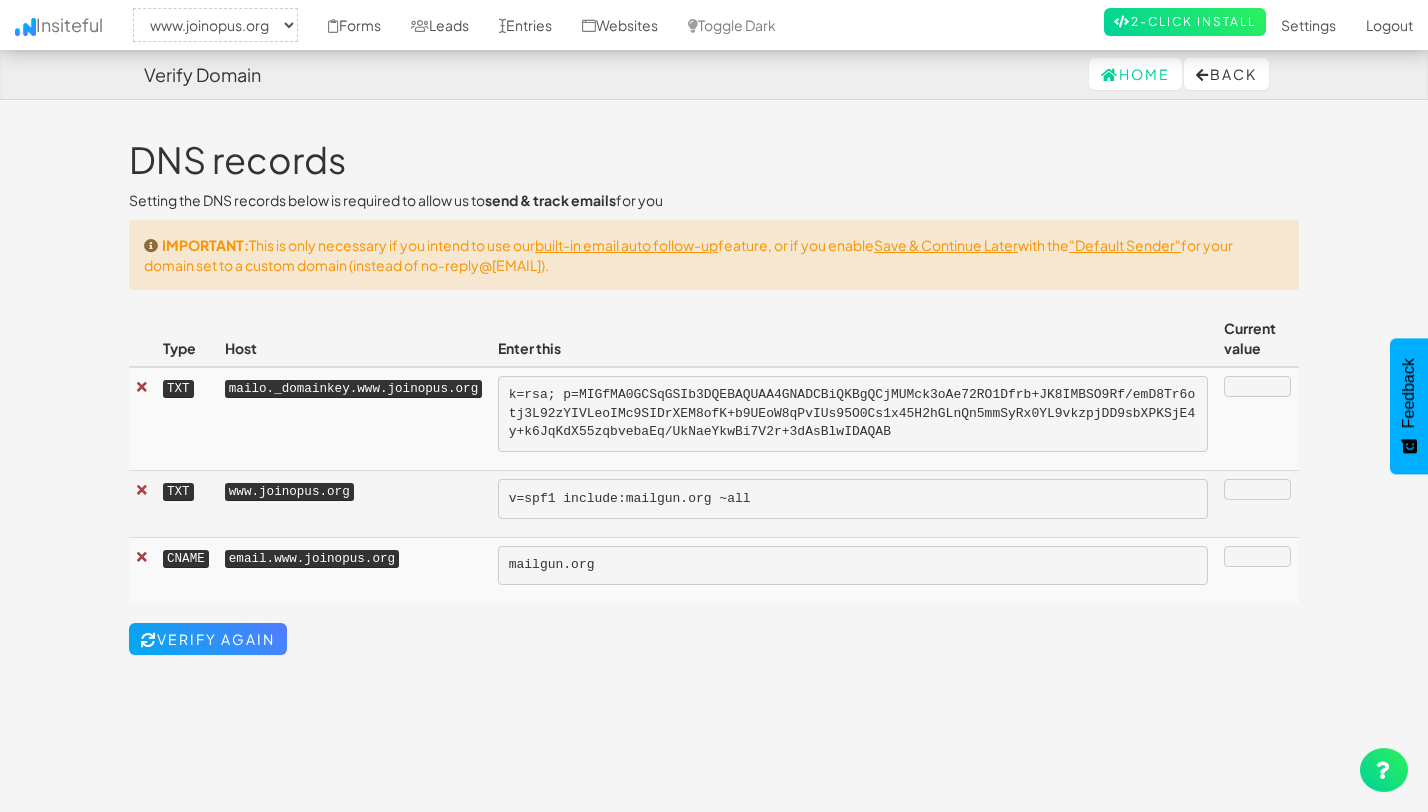 select on "2352" 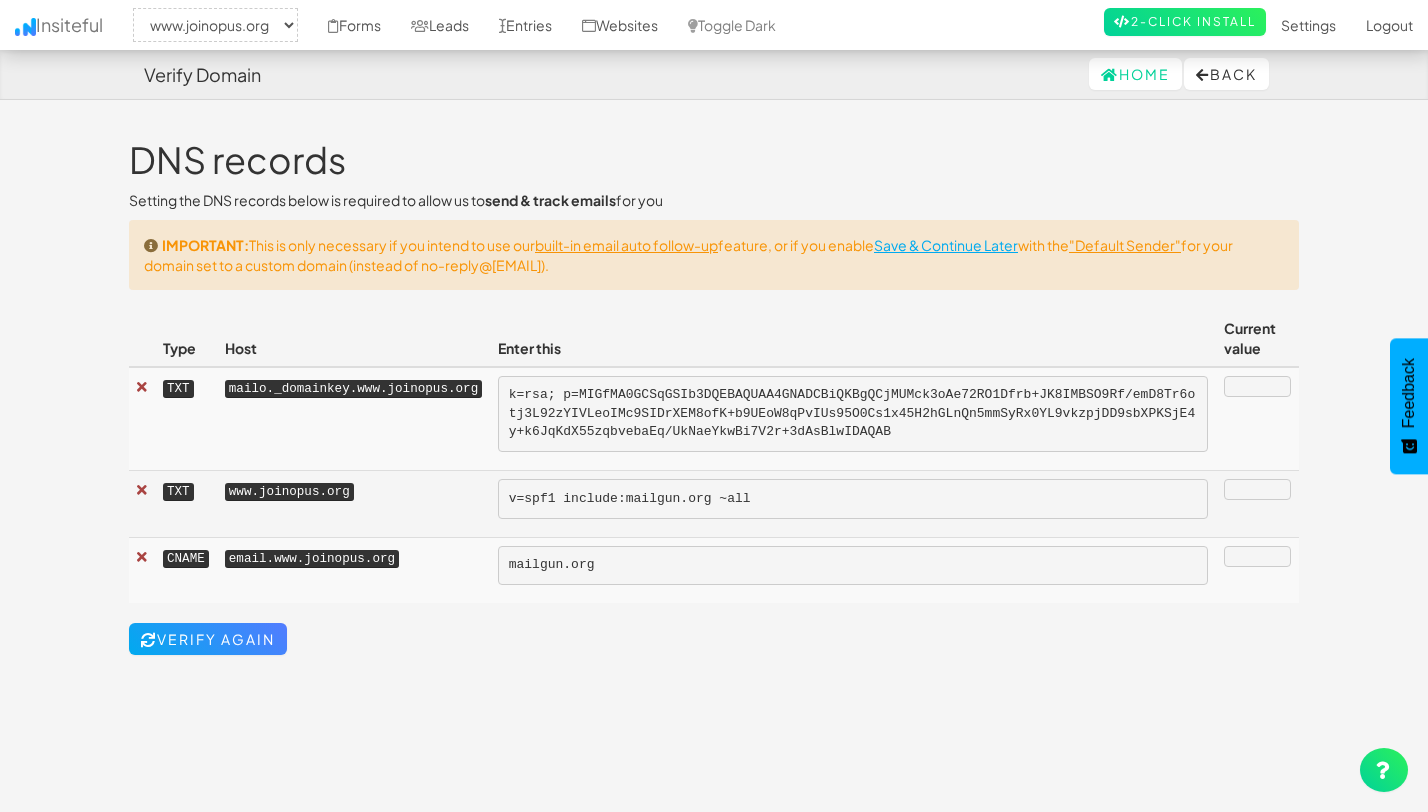scroll, scrollTop: 0, scrollLeft: 0, axis: both 